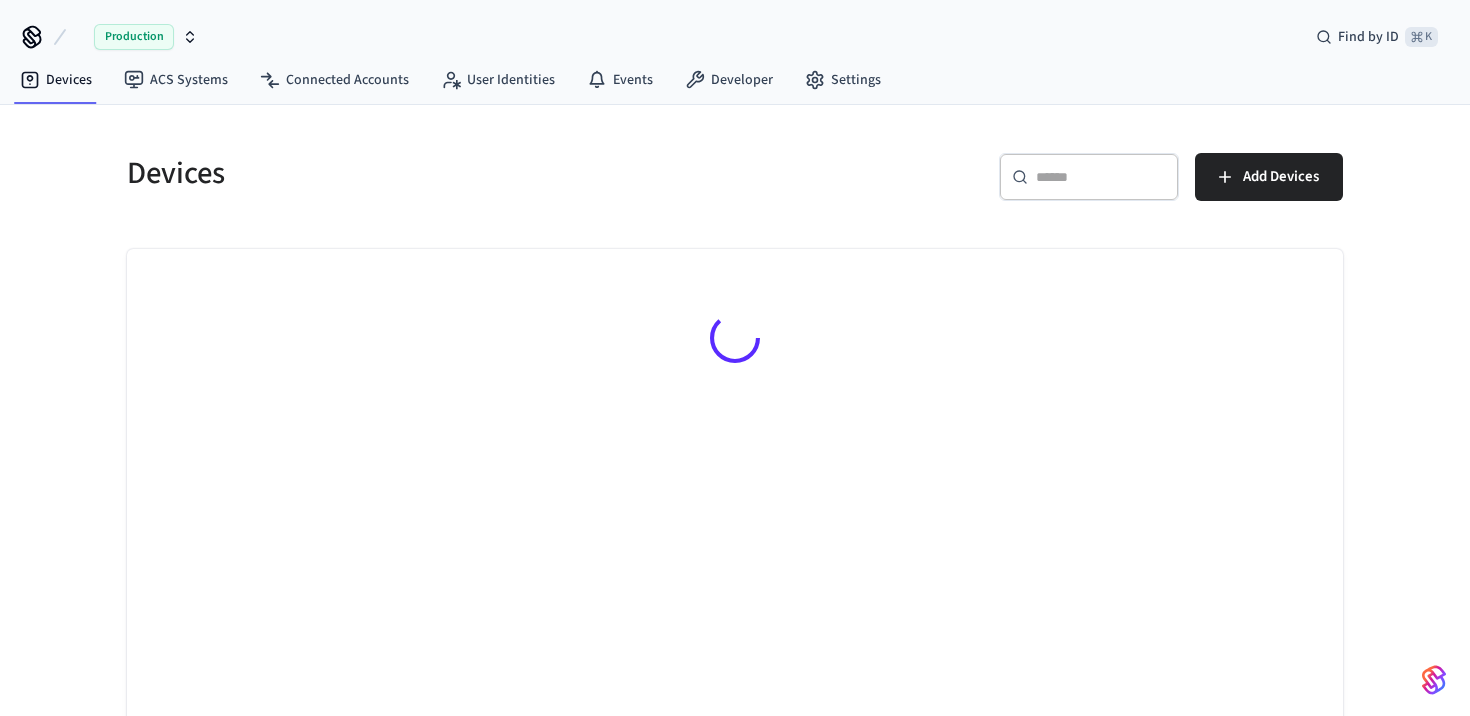 scroll, scrollTop: 0, scrollLeft: 0, axis: both 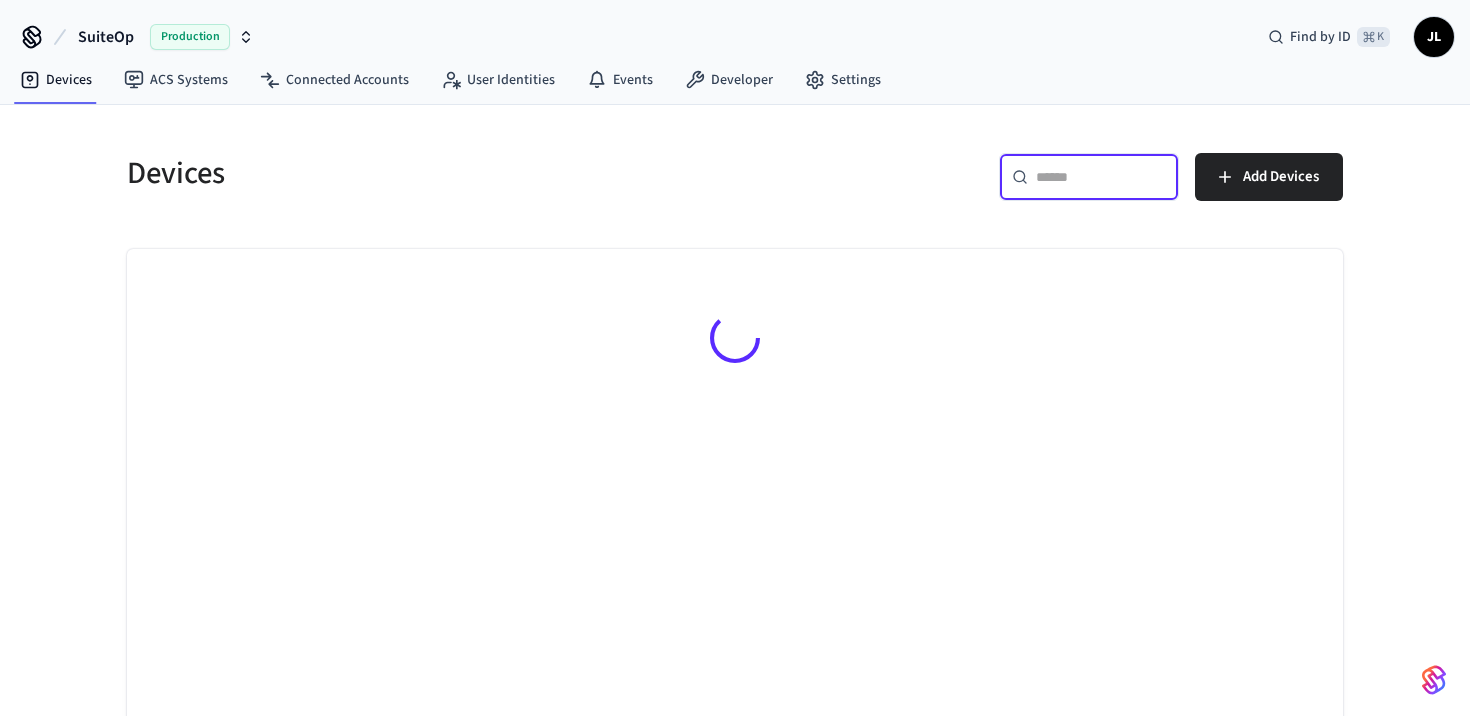 click at bounding box center (1101, 177) 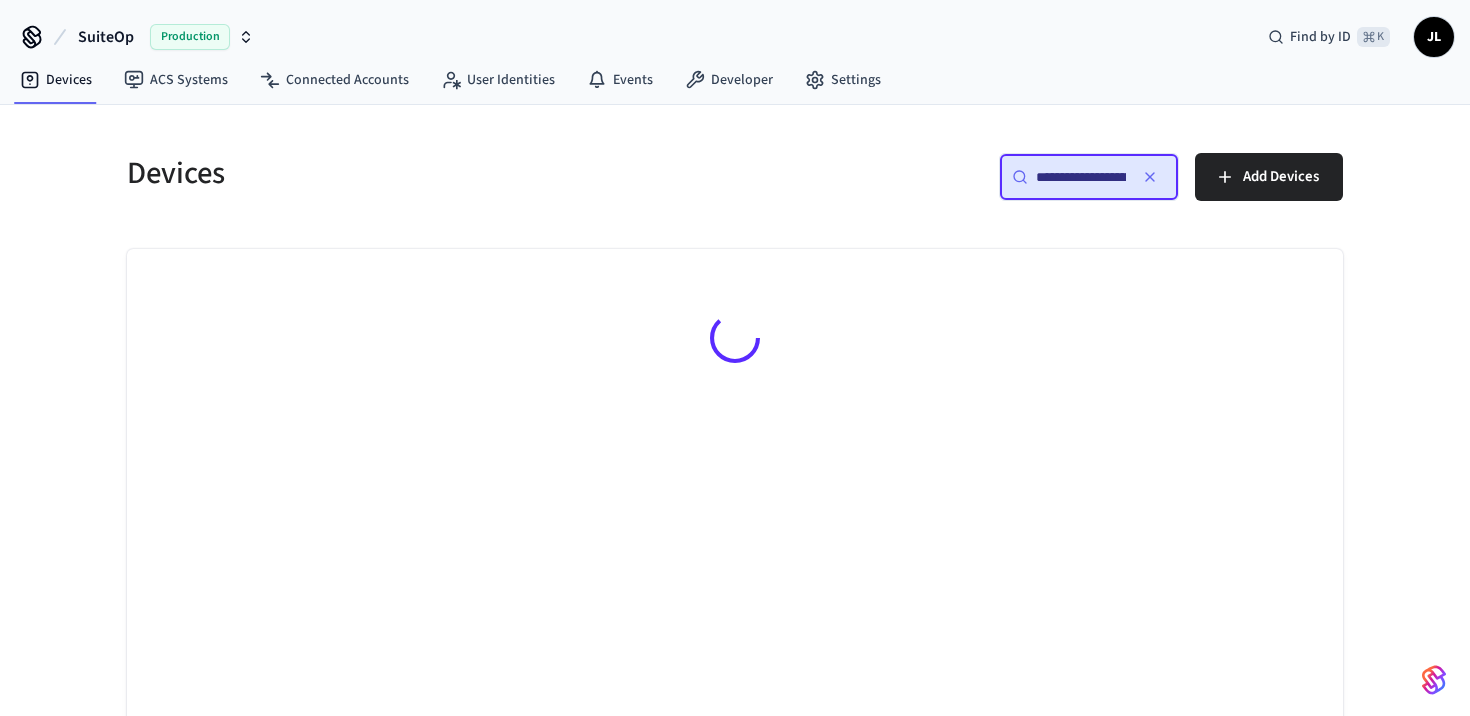 scroll, scrollTop: 0, scrollLeft: 155, axis: horizontal 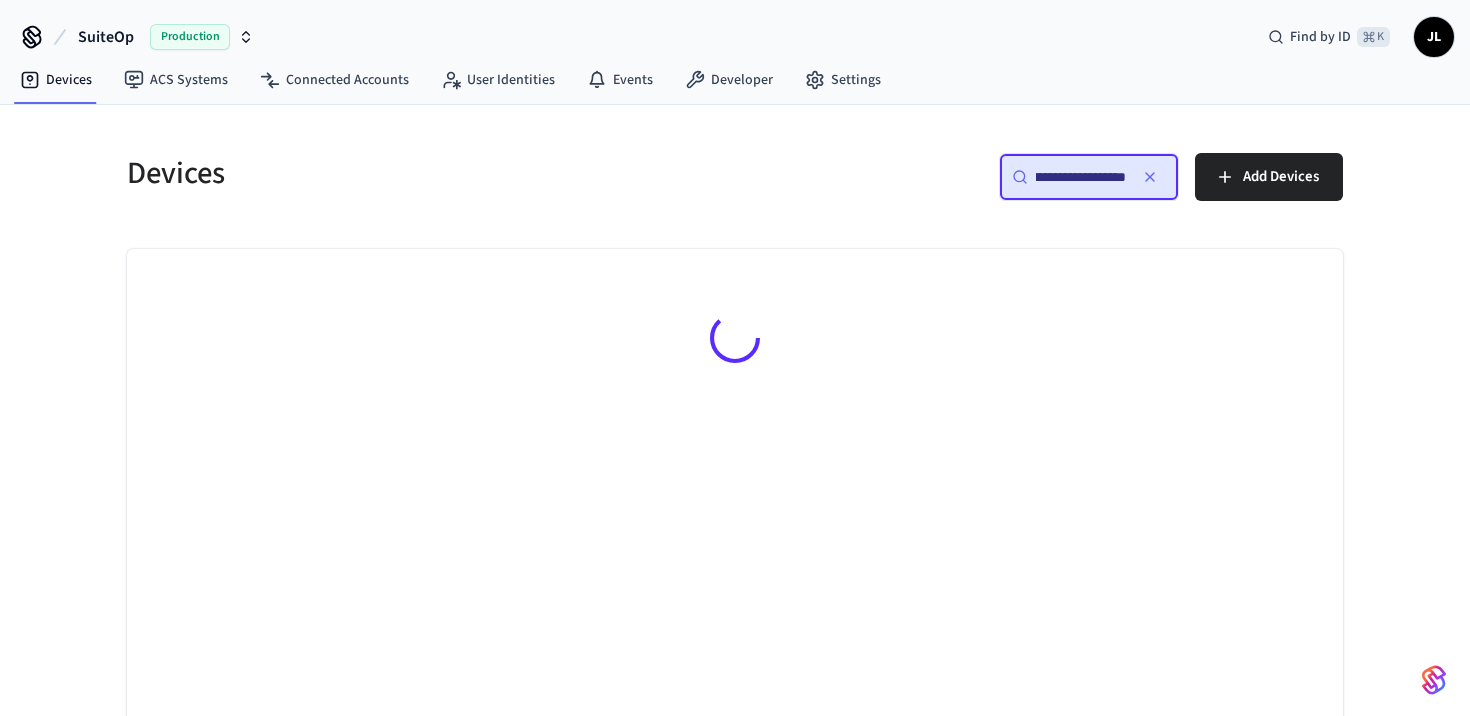 type on "**********" 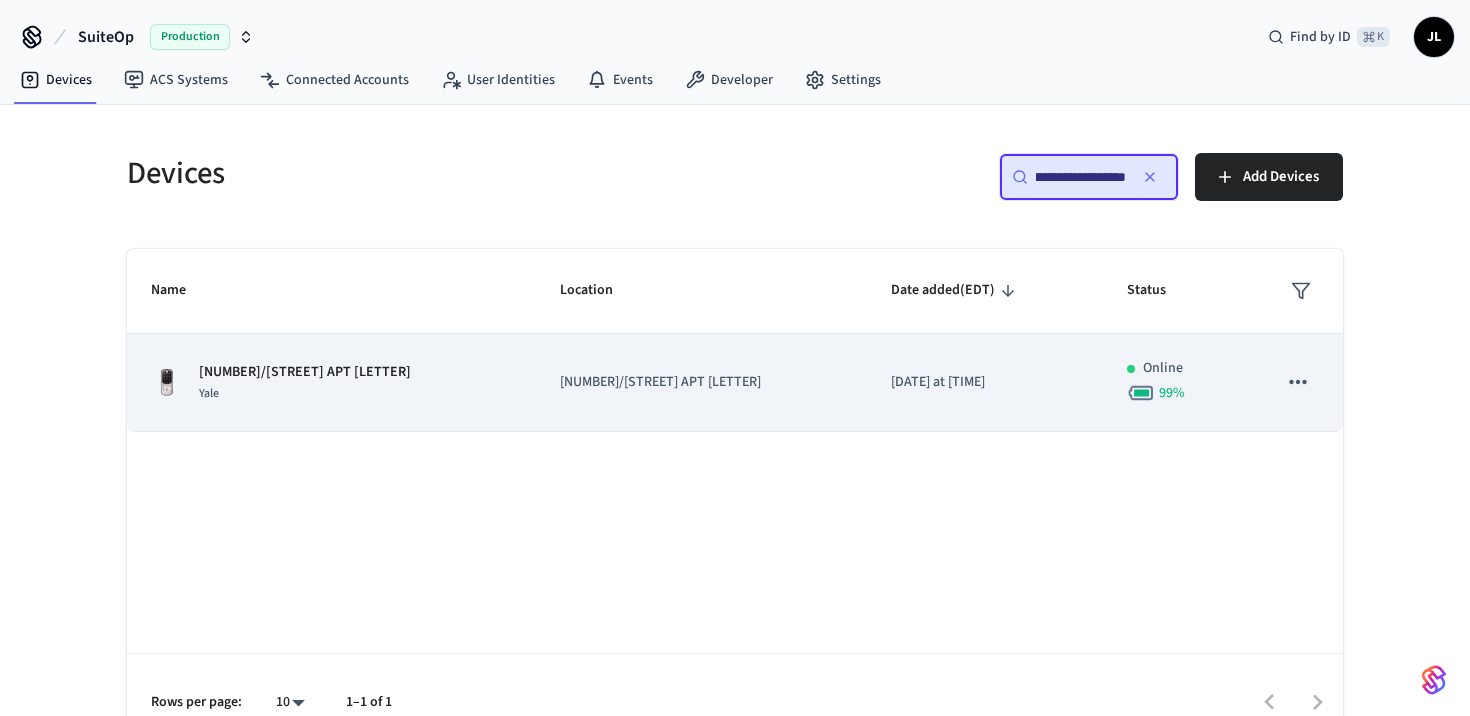 click on "1N/4th APT A Yale" at bounding box center (331, 383) 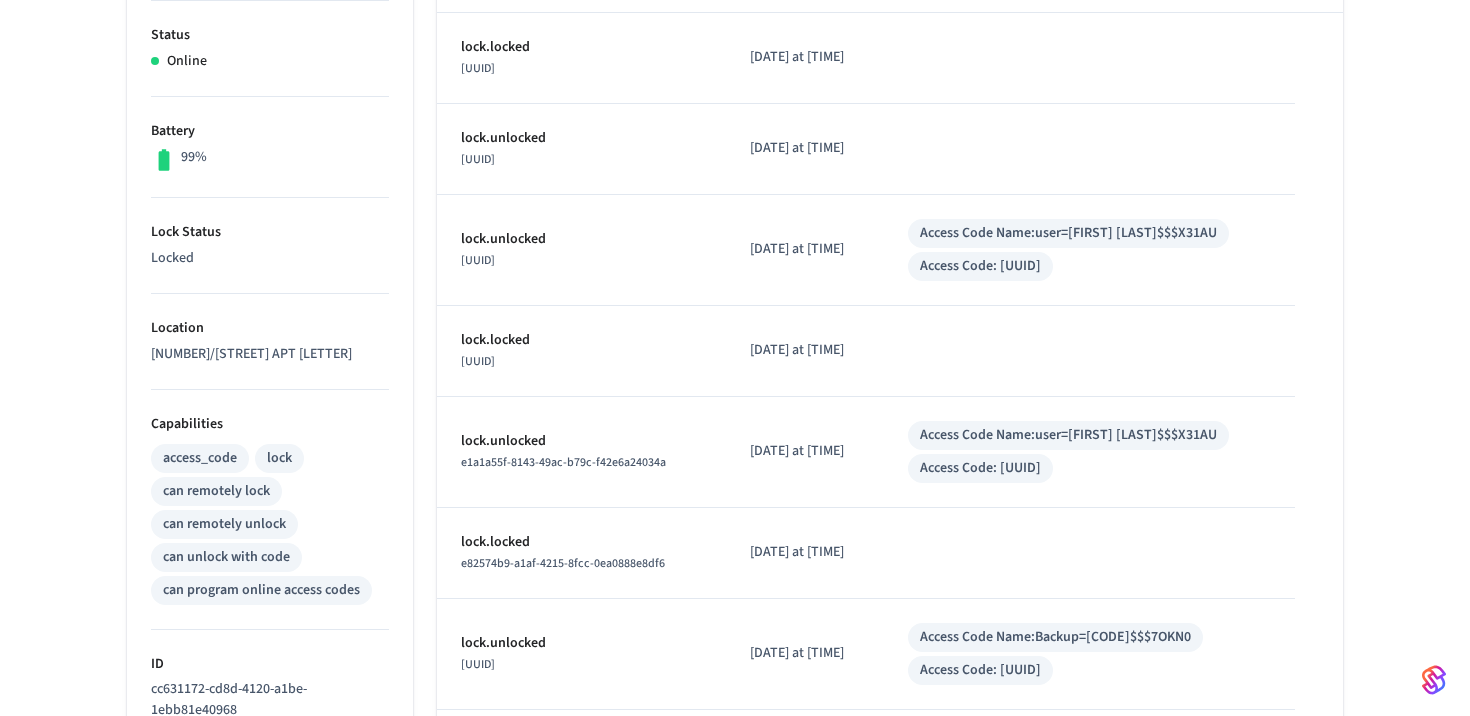 scroll, scrollTop: 788, scrollLeft: 0, axis: vertical 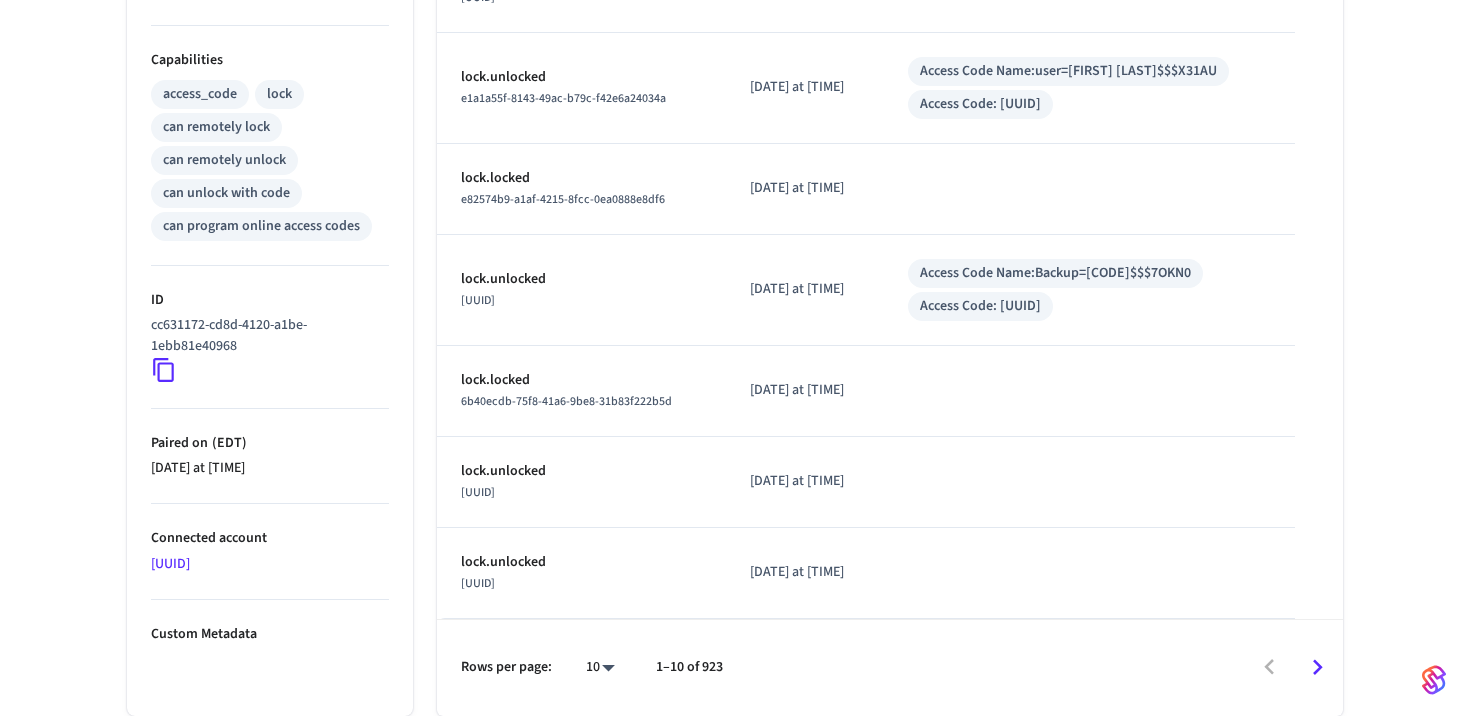 click on "SuiteOp Production Find by ID ⌘ K JL Devices ACS Systems Connected Accounts User Identities Events Developer Settings Devices 1N/4th APT A 1N/4th APT A ​ ​ Properties Type Yale Status Online Battery 99% Lock Status Locked Location 1N/4th APT A Capabilities access_code lock can remotely lock can remotely unlock can unlock with code can program online access codes ID [UUID] Paired on ( EDT ) [DATE] at [TIME] Connected account [UUID] Custom Metadata Events Access Codes Actions Type Time Details lock.locked [UUID] [DATE] at [TIME] lock.unlocked [UUID] [DATE] at [TIME] lock.unlocked [UUID] Access Code Name:  user=[FIRST] [LAST]$$$X31AU Access Code:   [UUID] lock.locked [UUID] [DATE] at [TIME] lock.unlocked [UUID]" at bounding box center (735, -36) 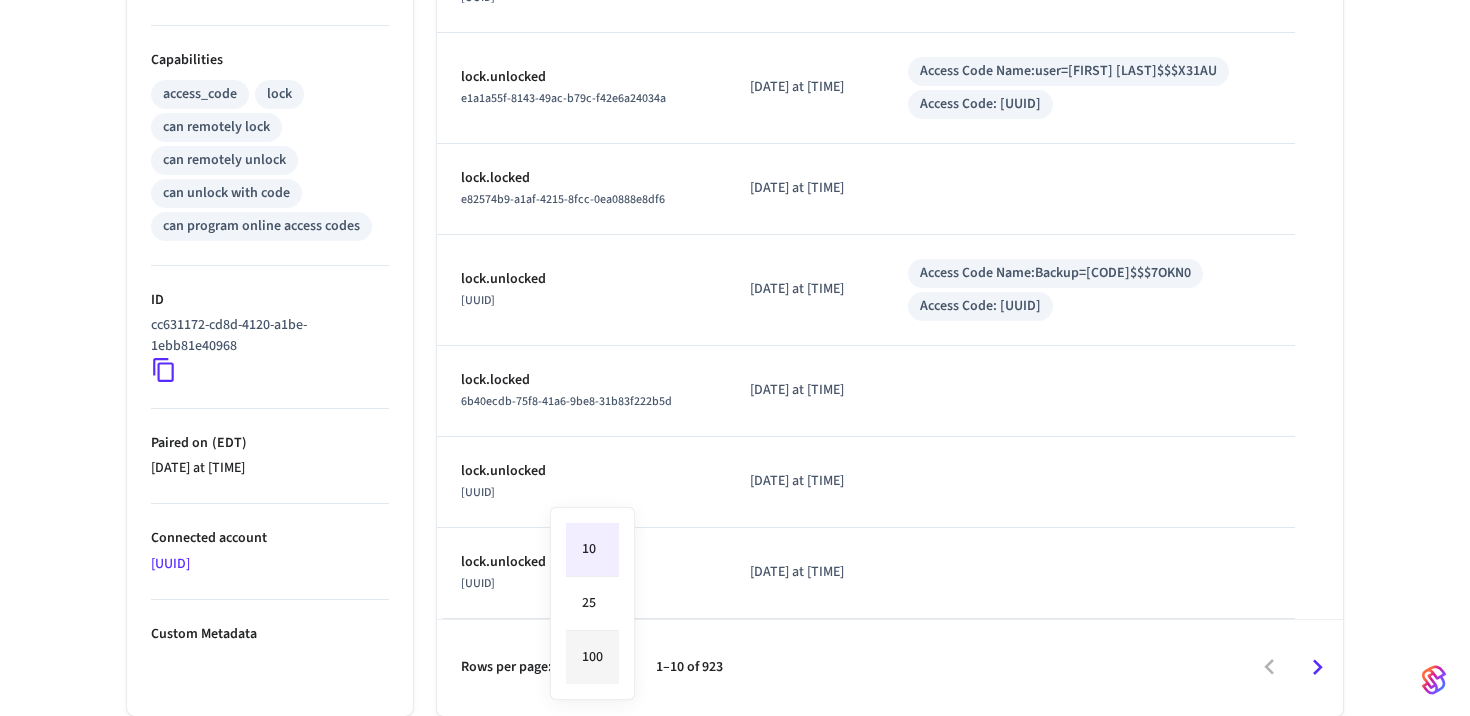 click on "100" at bounding box center [592, 657] 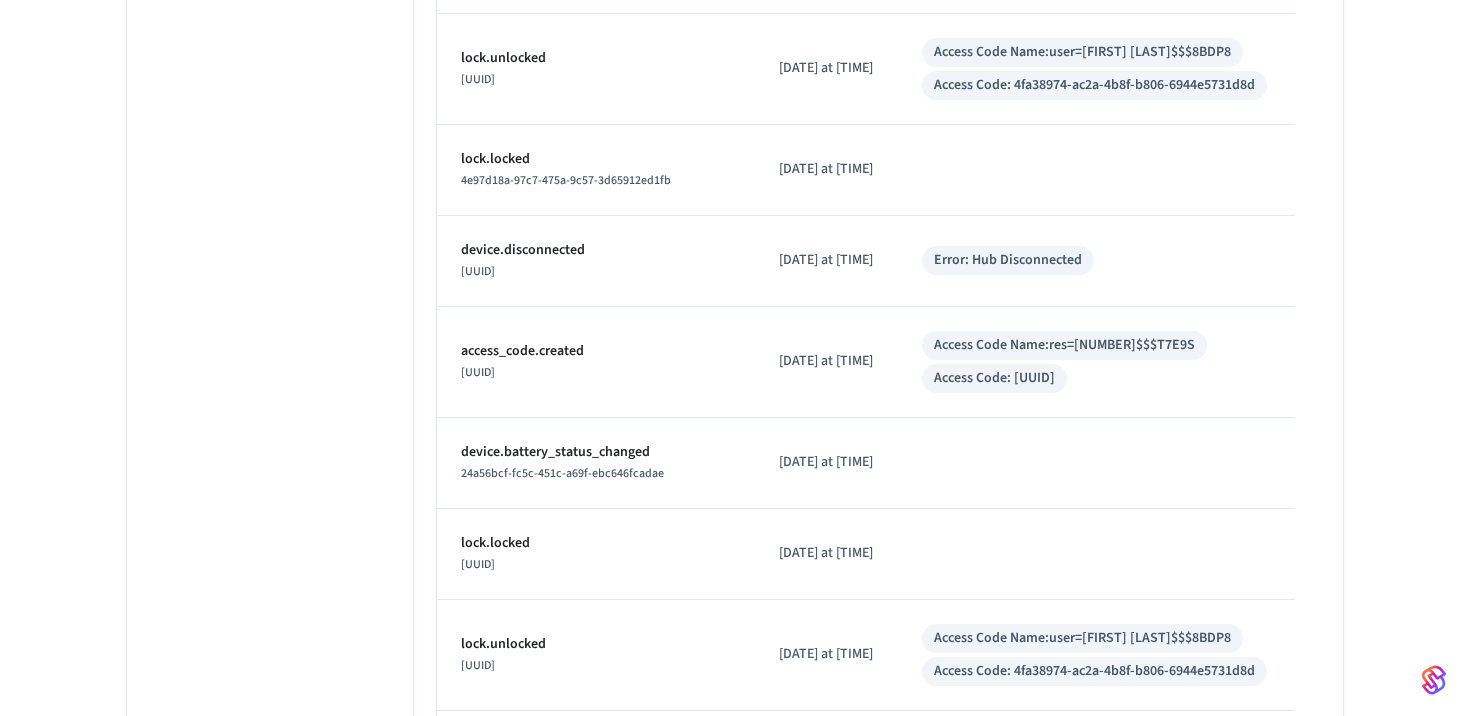scroll, scrollTop: 2596, scrollLeft: 0, axis: vertical 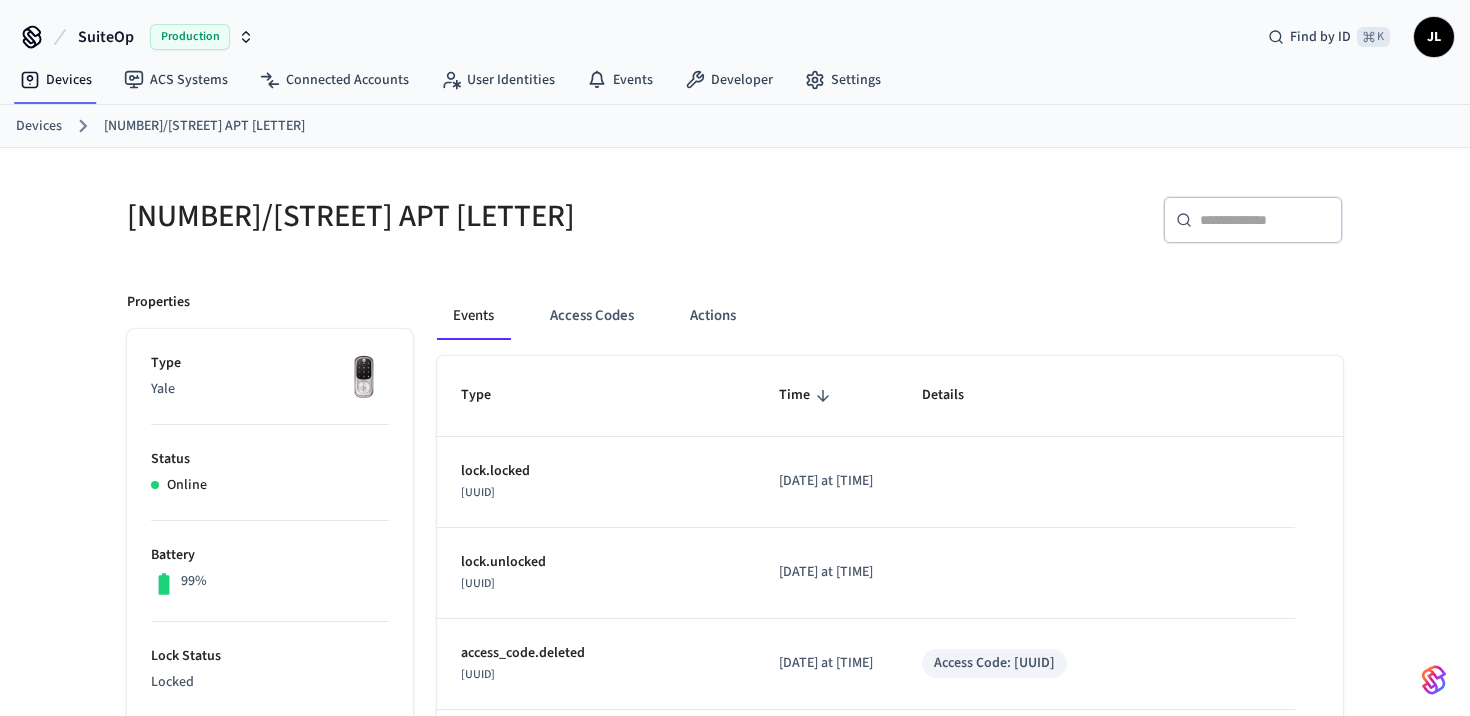 click at bounding box center [1265, 220] 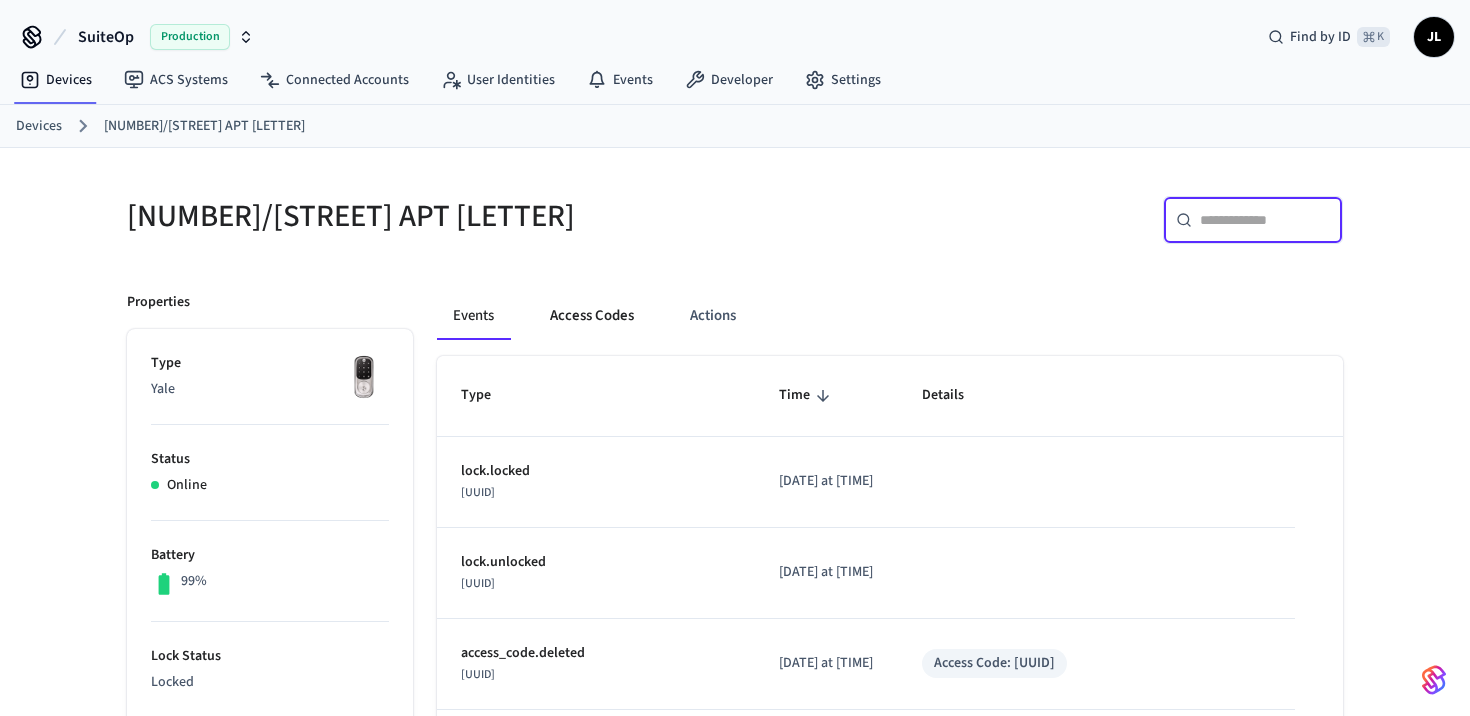 click on "Access Codes" at bounding box center [592, 316] 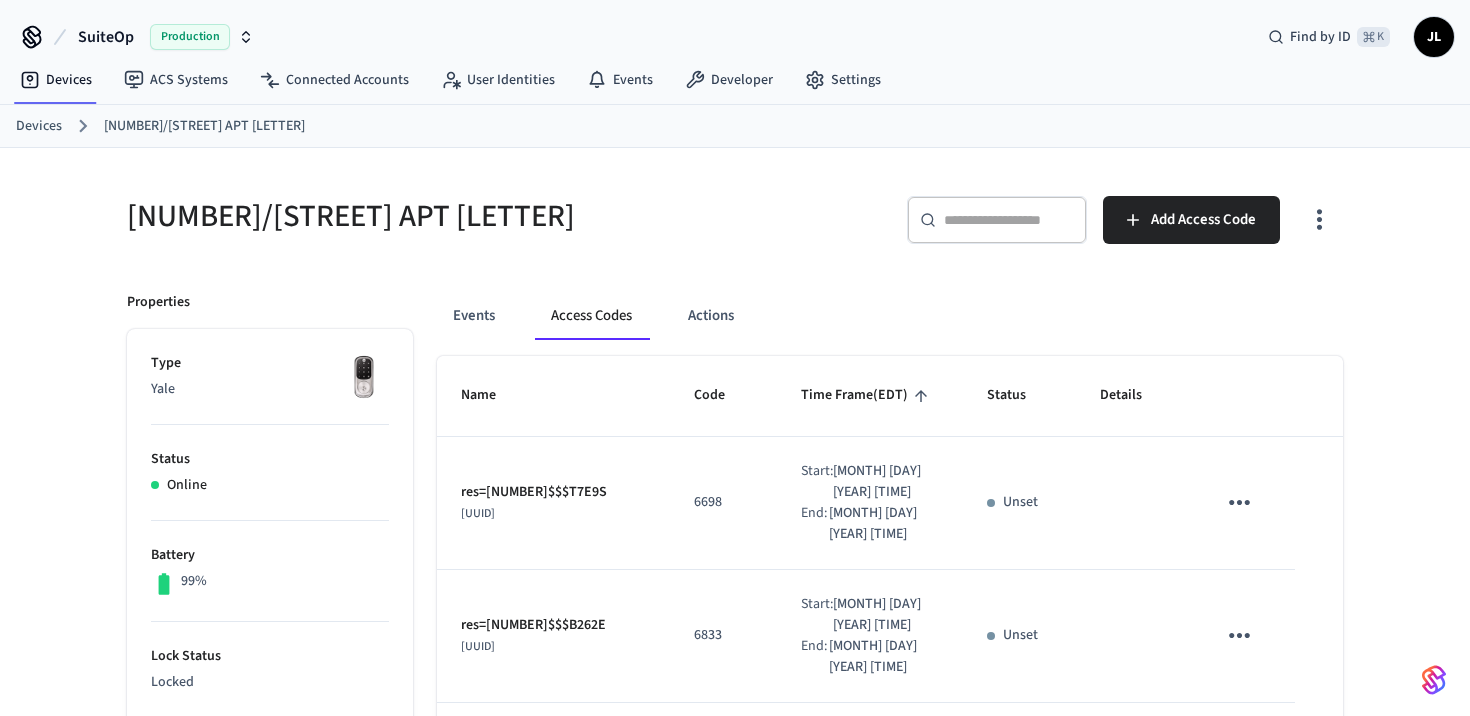 click at bounding box center [1009, 220] 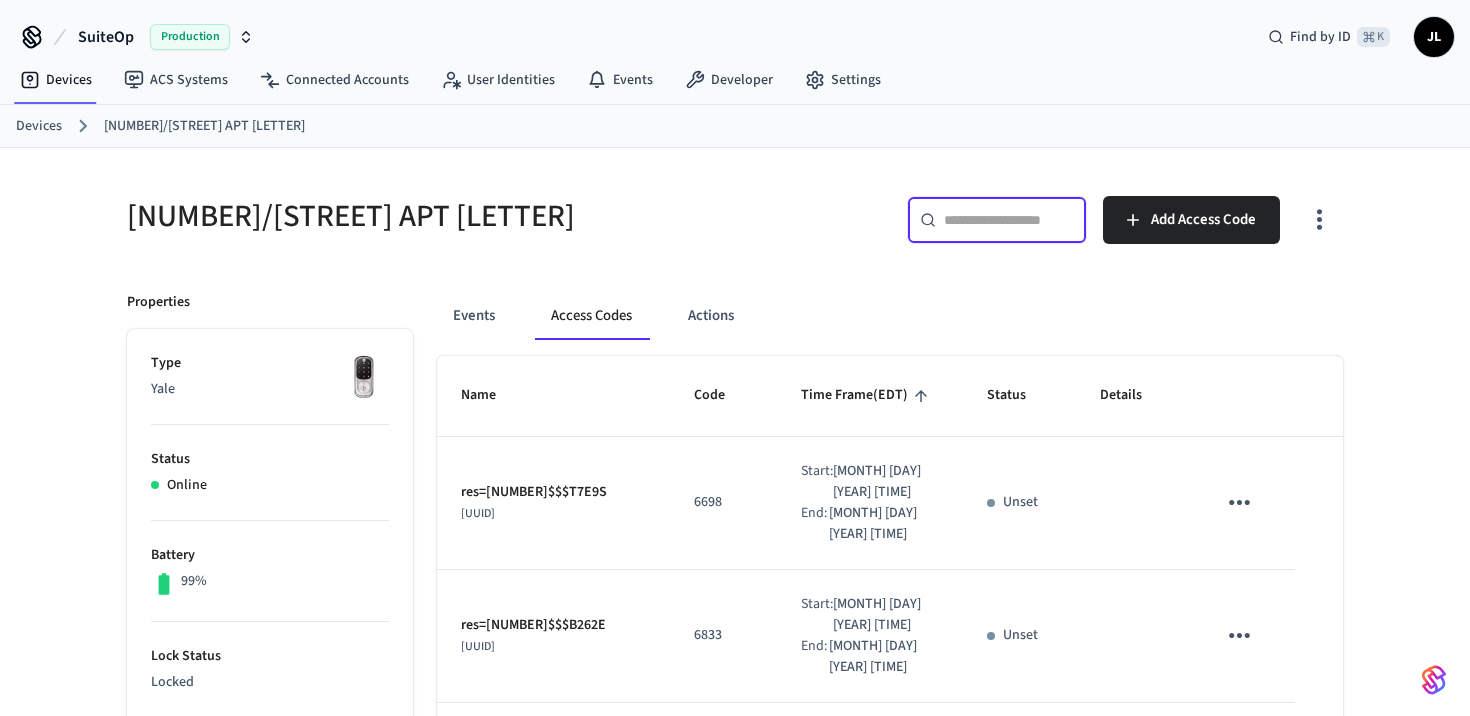 paste on "**********" 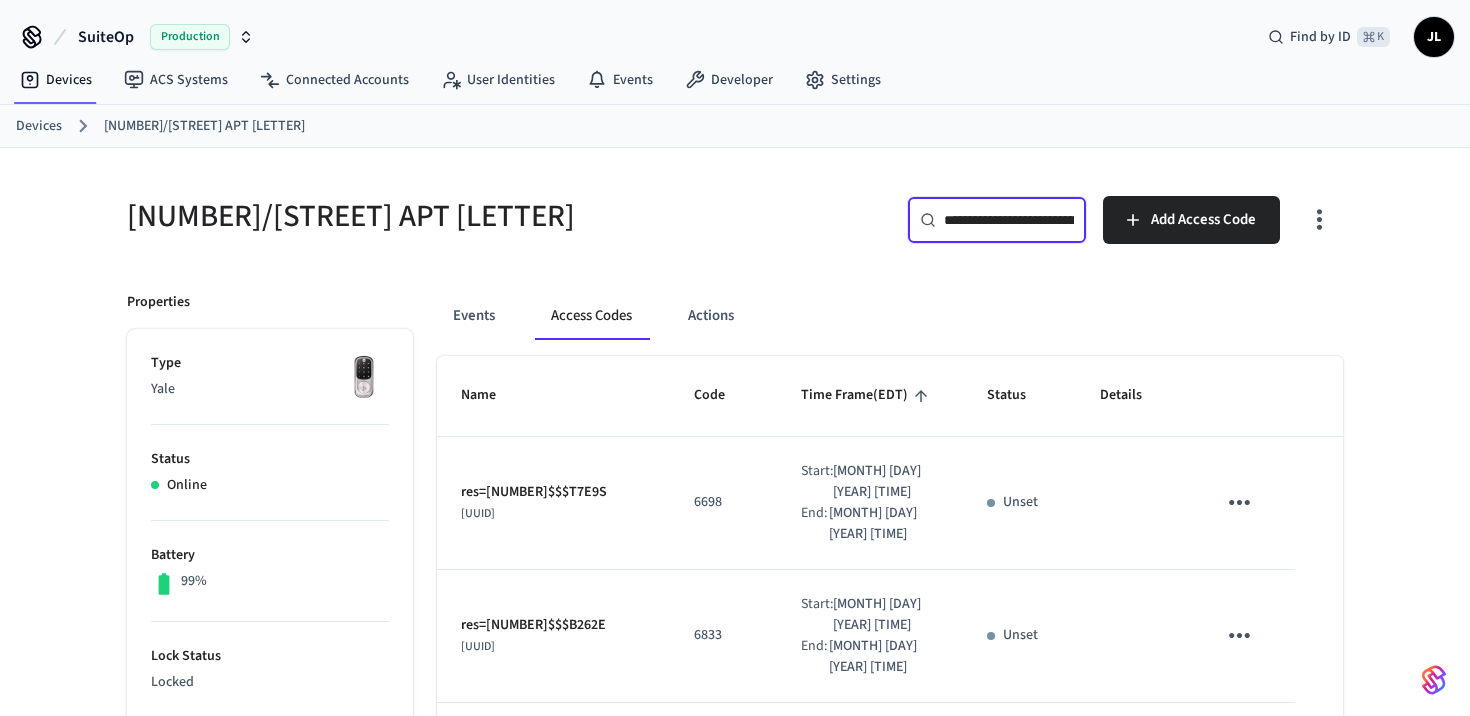 scroll, scrollTop: 0, scrollLeft: 155, axis: horizontal 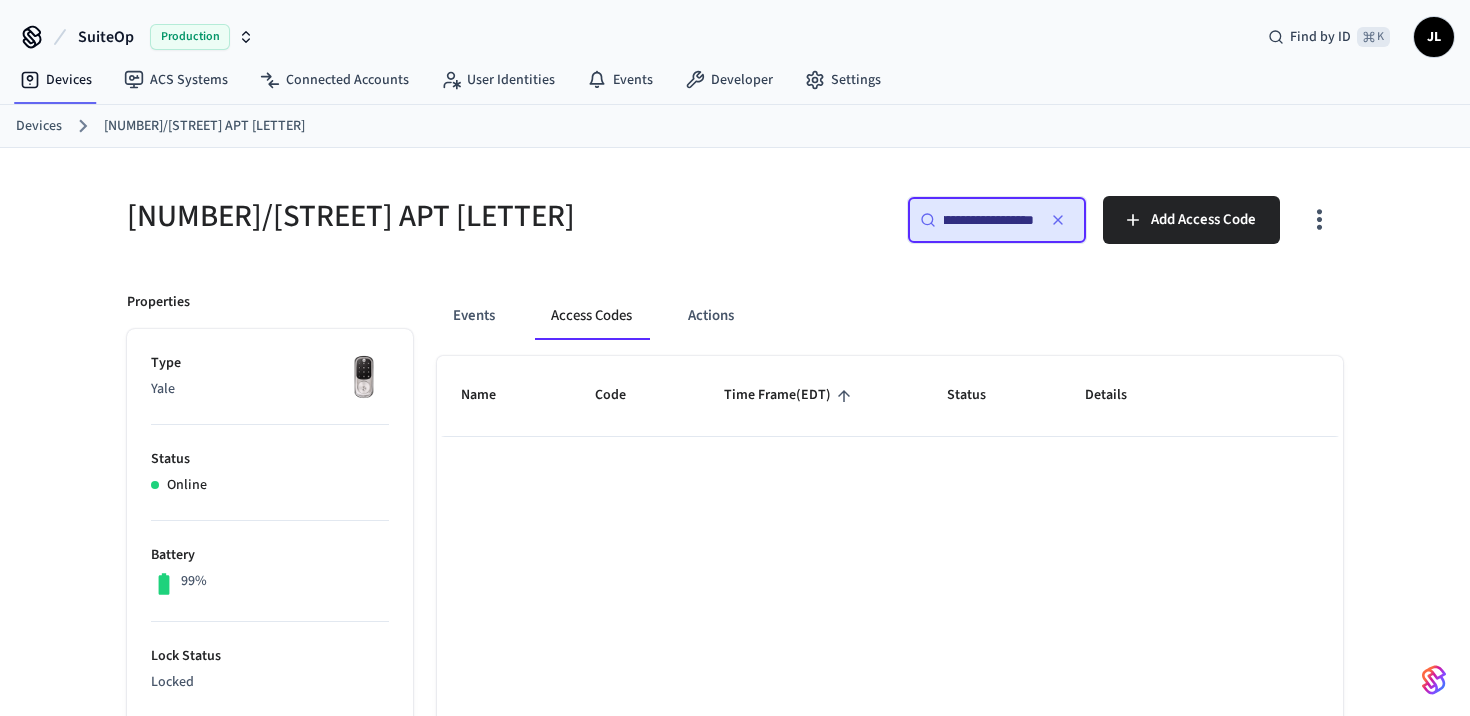 type on "**********" 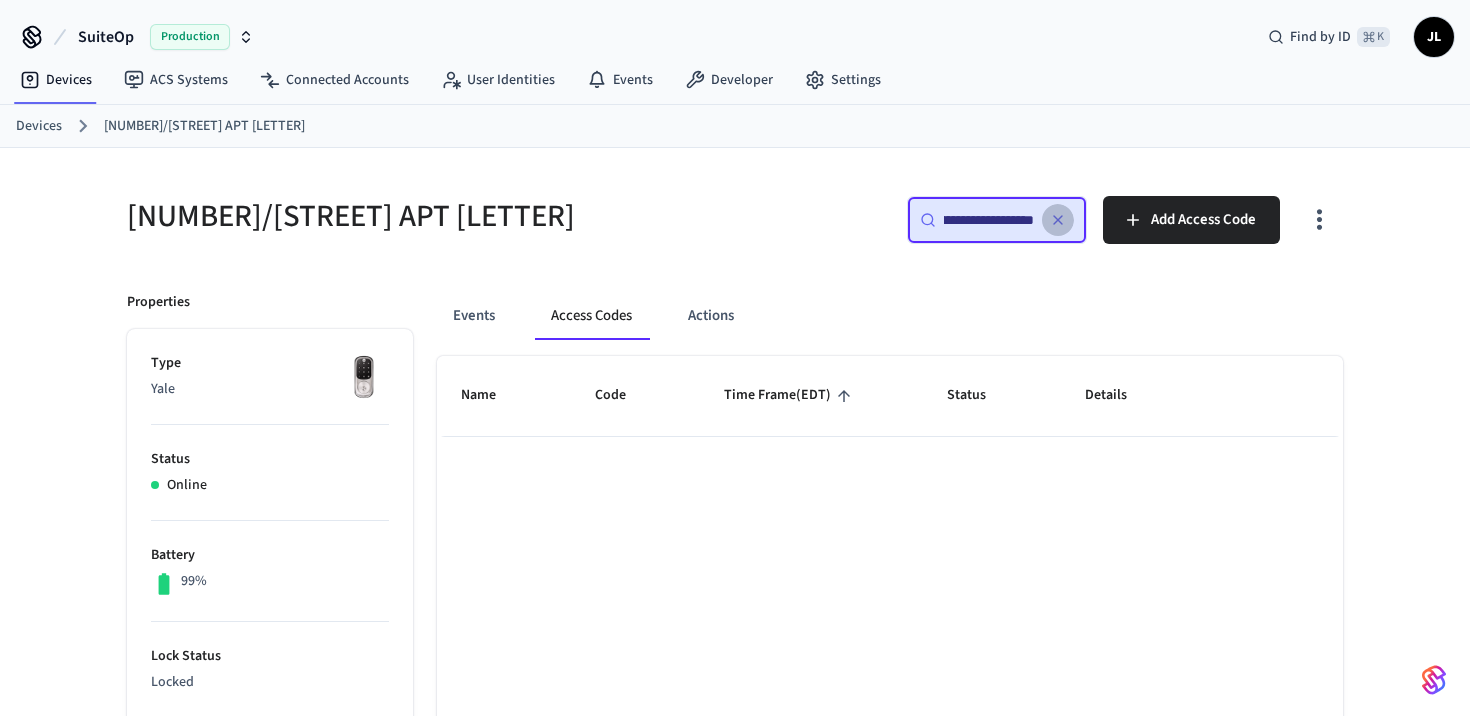 click at bounding box center (1058, 220) 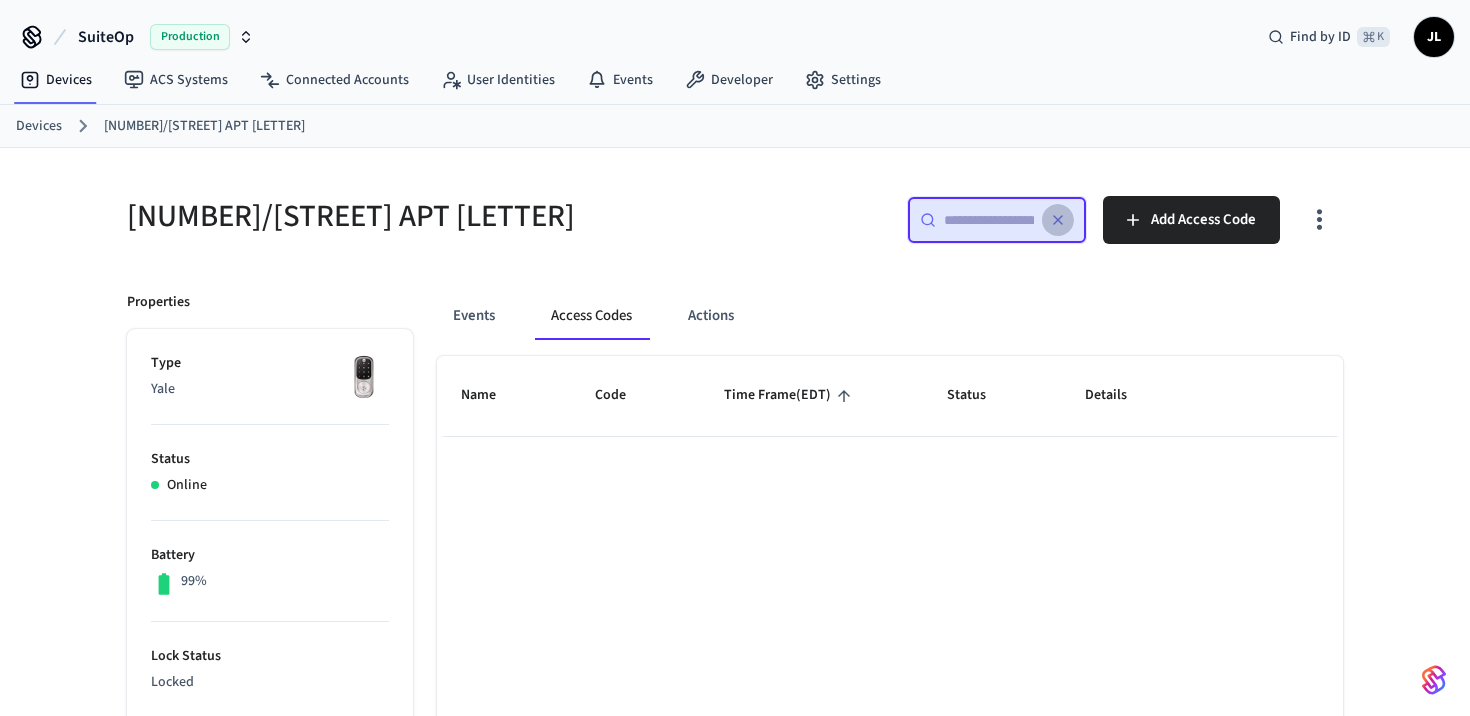 scroll, scrollTop: 0, scrollLeft: 0, axis: both 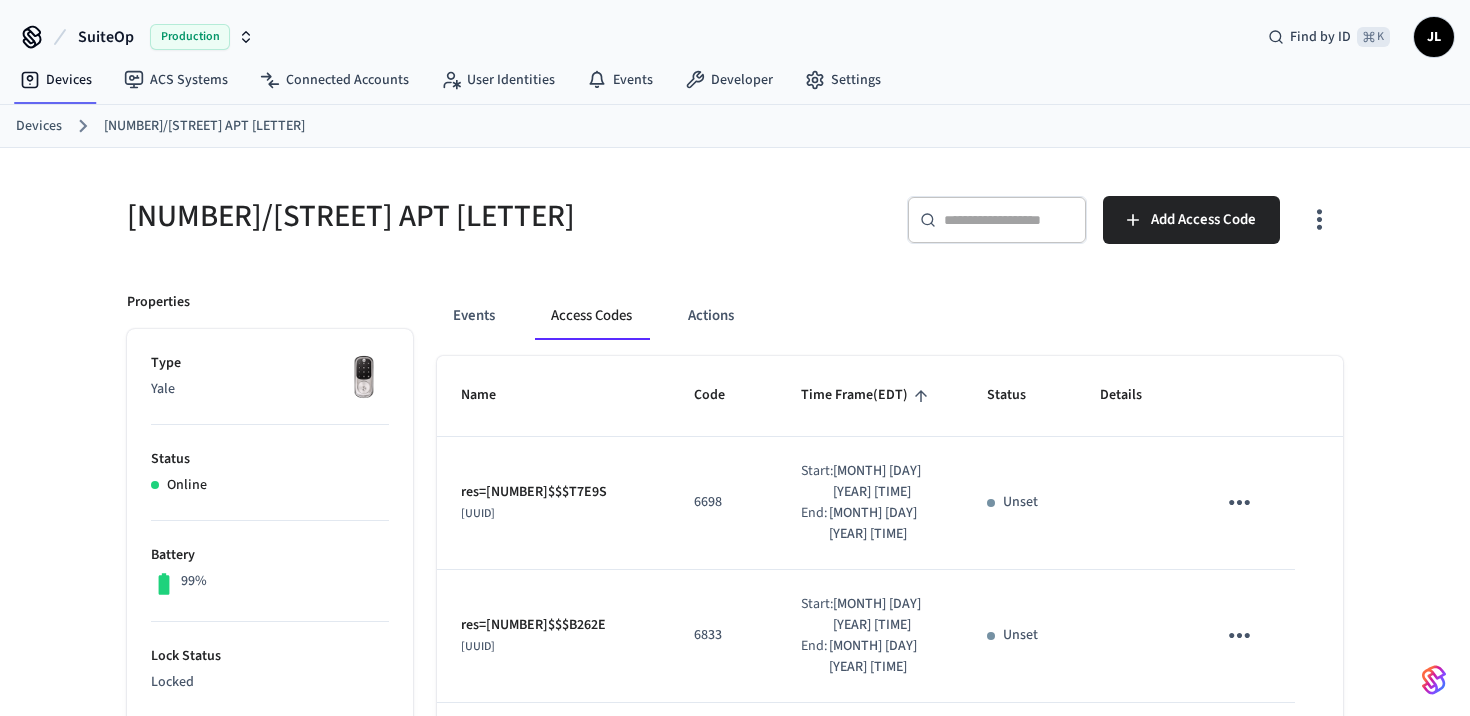 click on "​ ​ Add Access Code" at bounding box center (1045, 228) 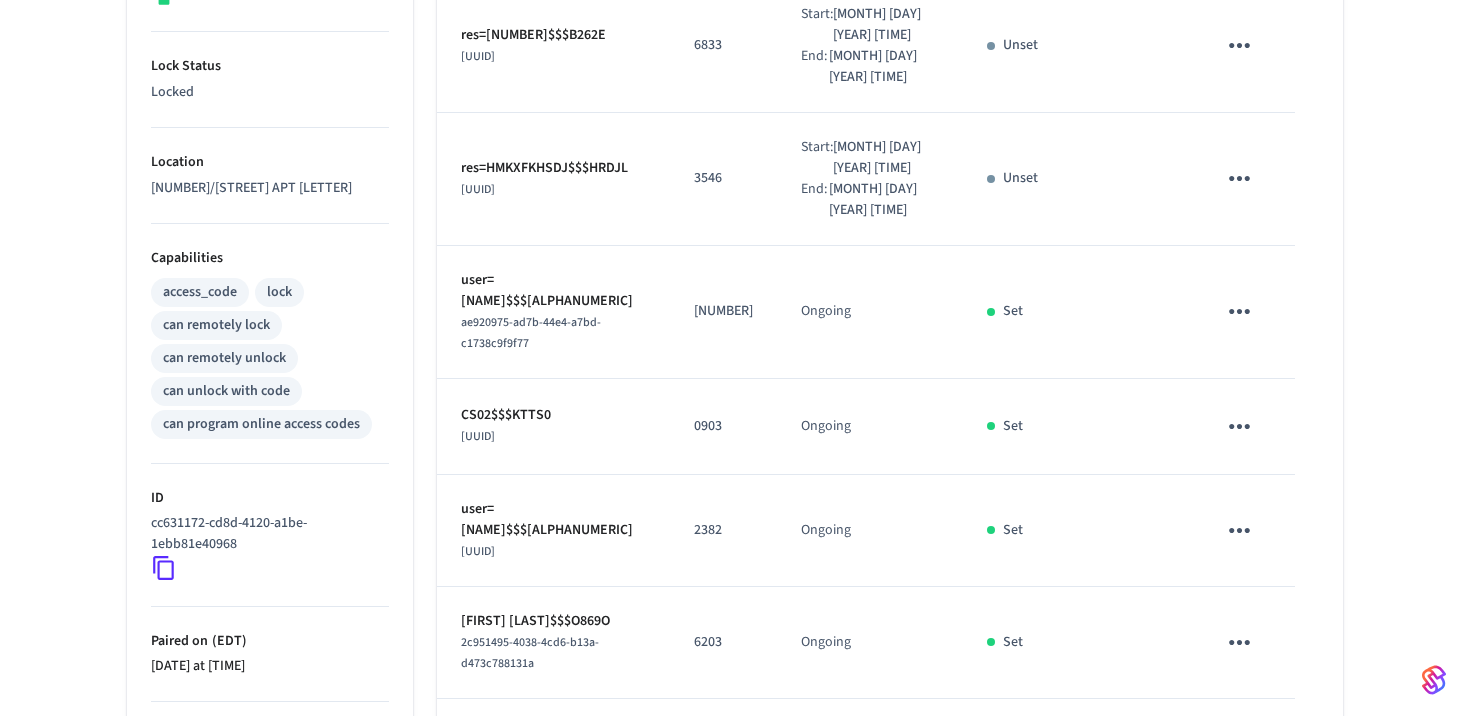 scroll, scrollTop: 1053, scrollLeft: 0, axis: vertical 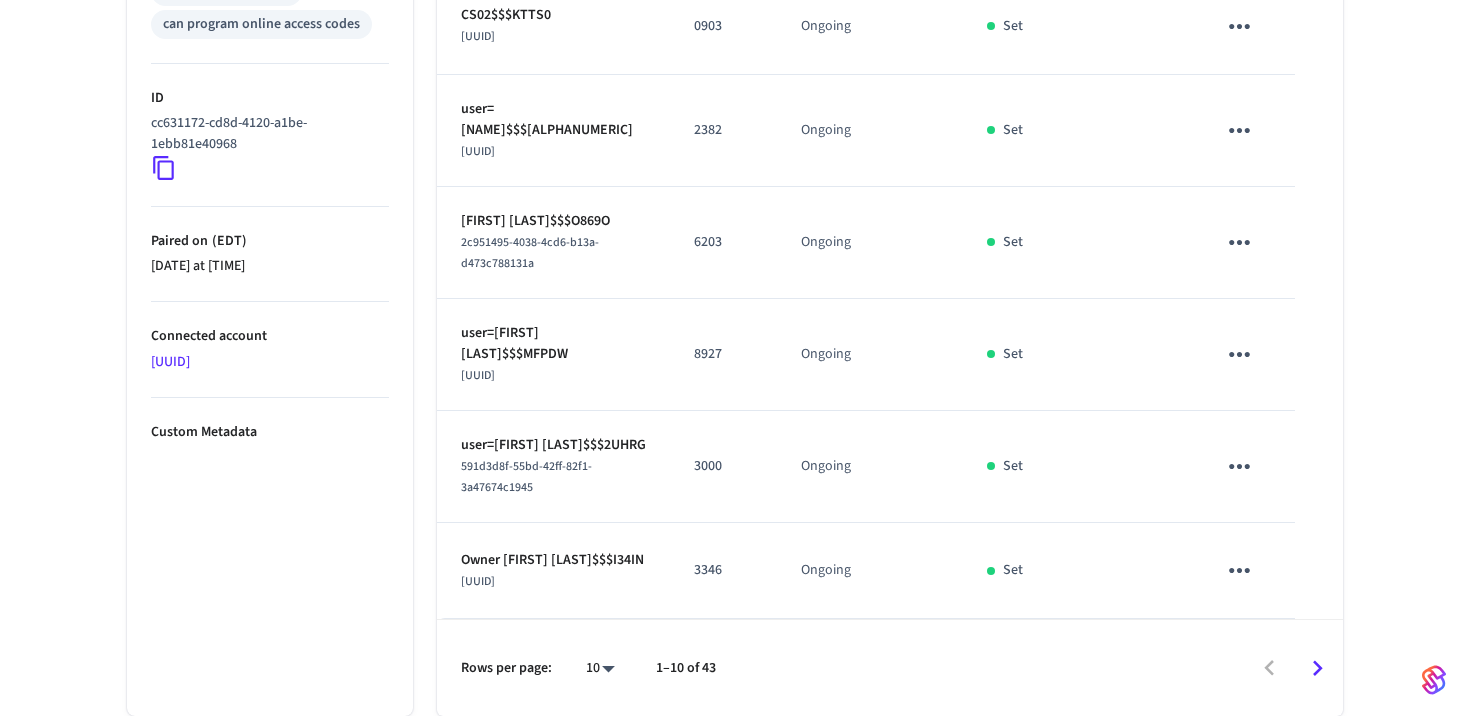 click on "SuiteOp Production Find by ID ⌘ K JL Devices ACS Systems Connected Accounts User Identities Events Developer Settings Devices 1N/4th APT A 1N/4th APT A ​ ​ Add Access Code Properties Type Yale Status Online Battery 99% Lock Status Locked Location 1N/4th APT A Capabilities access_code lock can remotely lock can remotely unlock can unlock with code can program online access codes ID [UUID] Paired on ( EDT ) [DATE] at [TIME] Connected account [UUID] Custom Metadata Events Access Codes Actions Name Code Time Frame  (EDT) Status Details res=[NUMBER]$$$T7E9S [UUID] [TIME] Start: [MONTH] [DAY] [YEAR] [TIME] End: [MONTH] [DAY] [YEAR] [TIME] Unset res=[NUMBER]$$$B262E [UUID] [TIME] Start: [MONTH] [DAY] [YEAR] [TIME] End: [MONTH] [DAY] [YEAR] [TIME] Unset res=HMKXFKHSDJ$$$HRDJL [UUID] [TIME] Start: [MONTH] [DAY] [YEAR] [TIME] End: [MONTH] [DAY] [YEAR] [TIME] Unset user=[FIRST] [LAST]$$$LSULC [TIME] Ongoing" at bounding box center [735, -137] 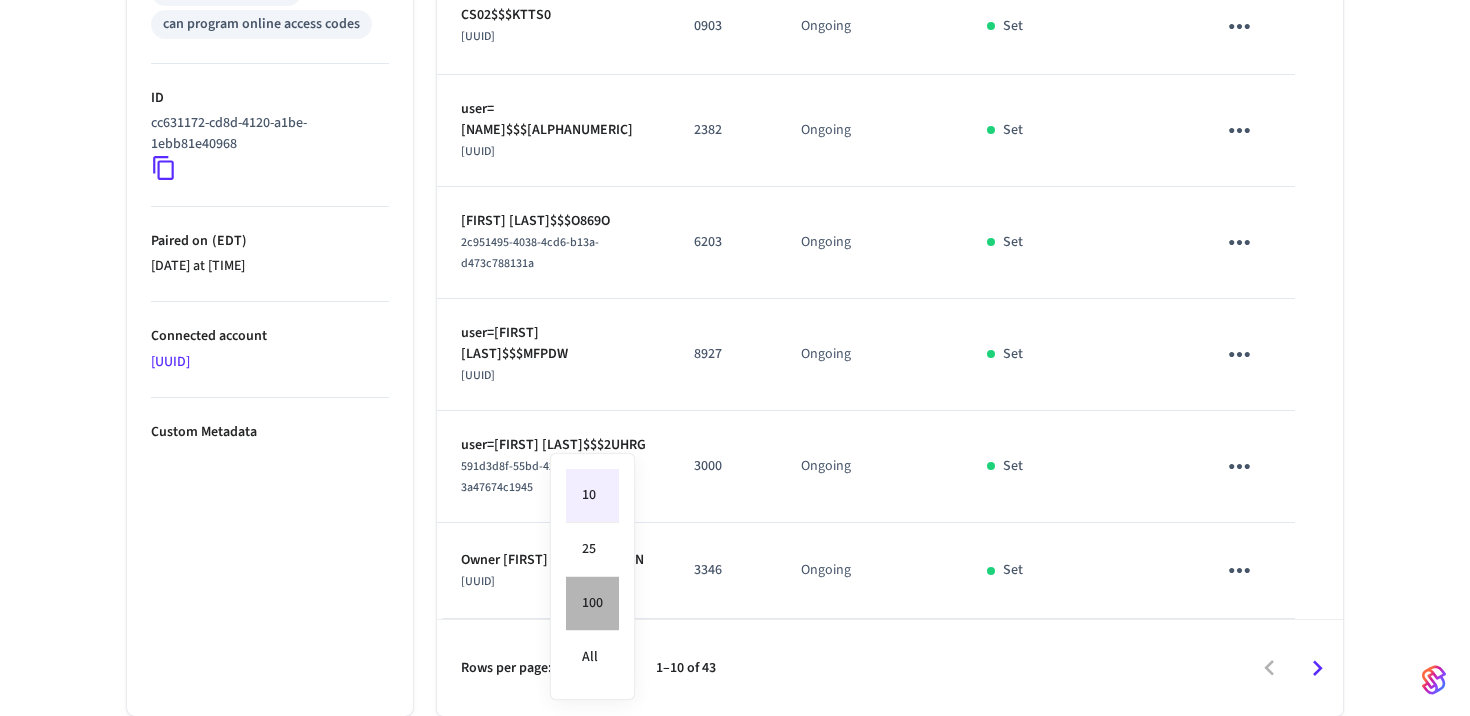 click on "100" at bounding box center [592, 604] 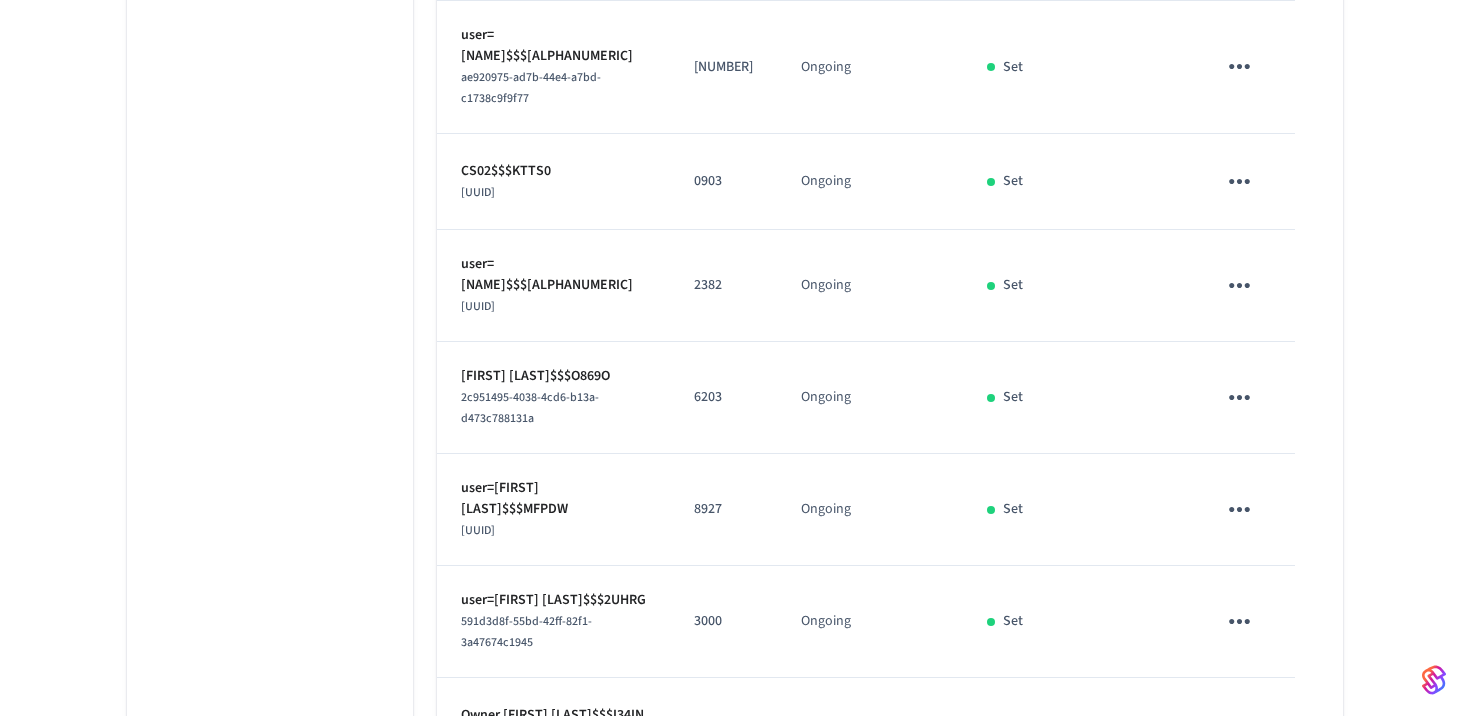 scroll, scrollTop: 4341, scrollLeft: 0, axis: vertical 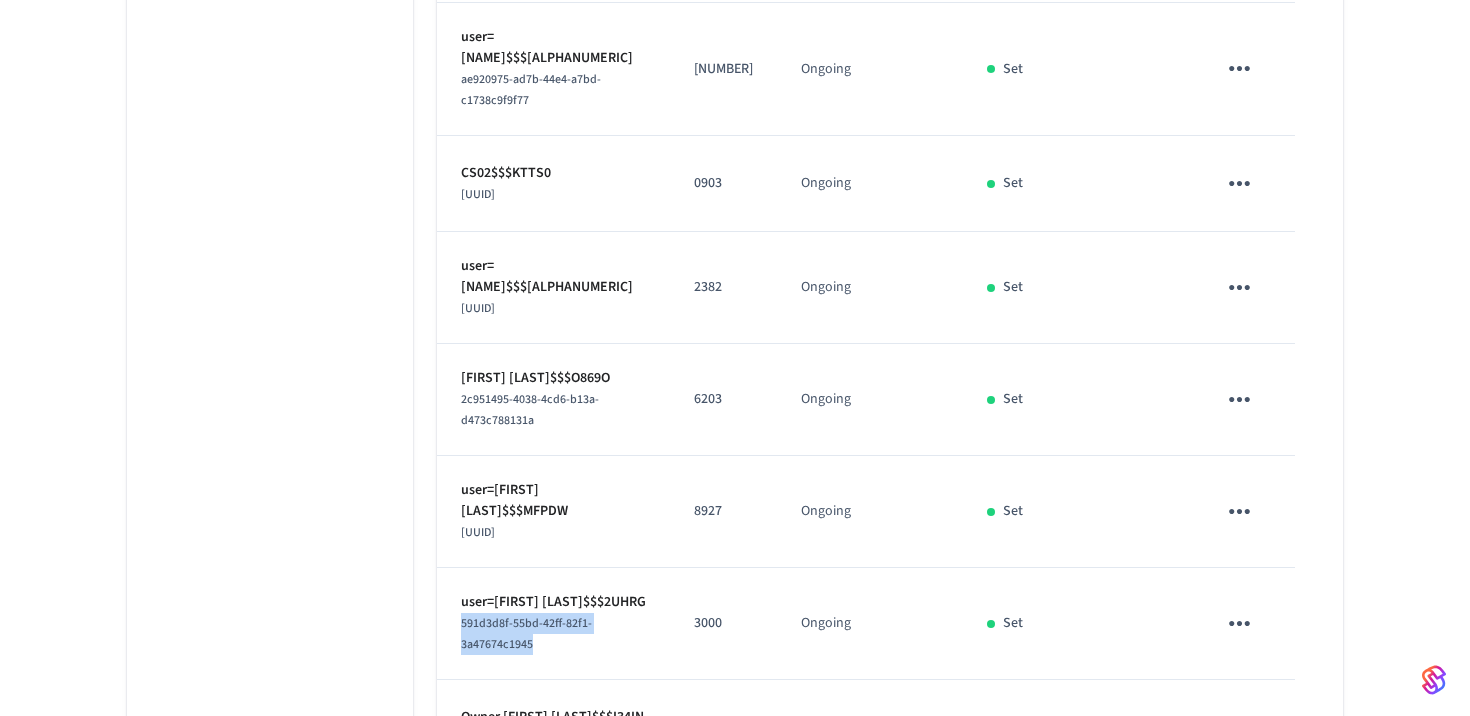 drag, startPoint x: 672, startPoint y: 632, endPoint x: 449, endPoint y: 635, distance: 223.02017 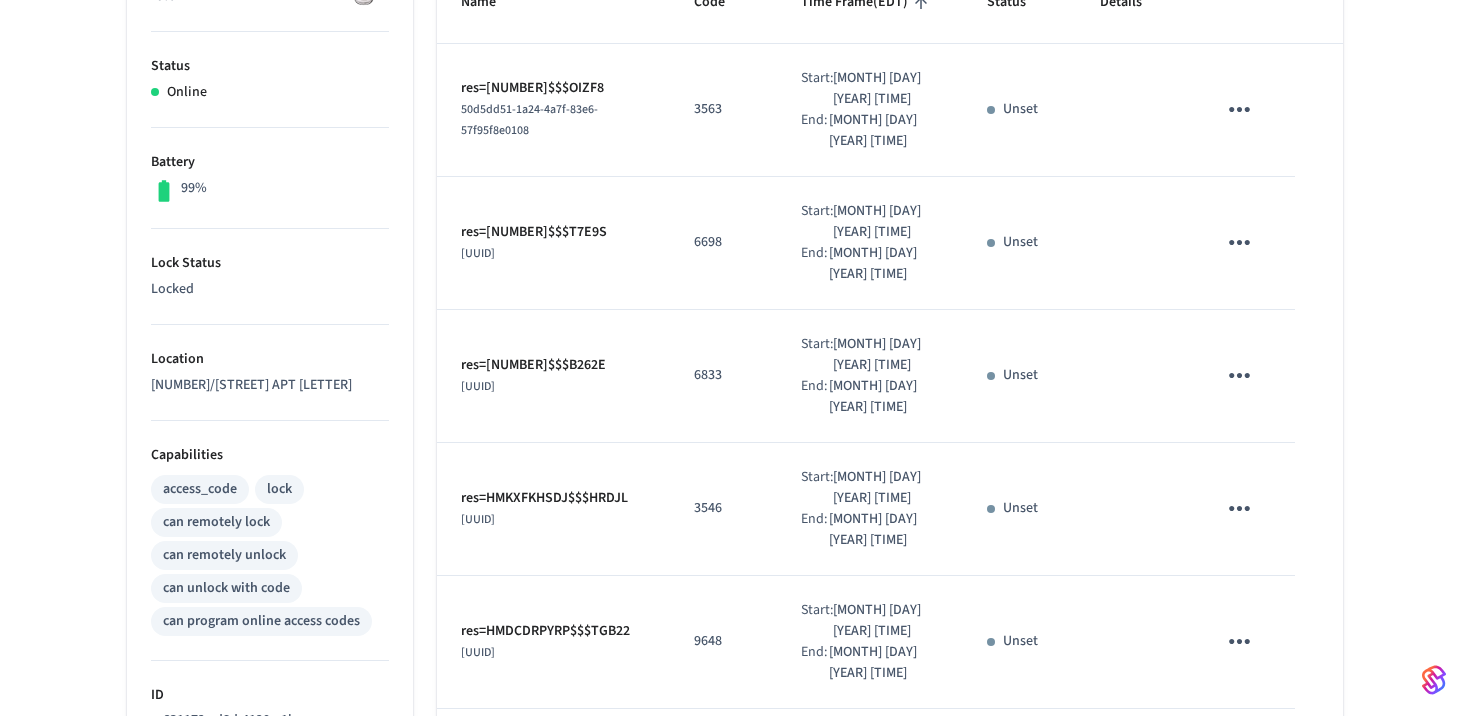 scroll, scrollTop: 0, scrollLeft: 0, axis: both 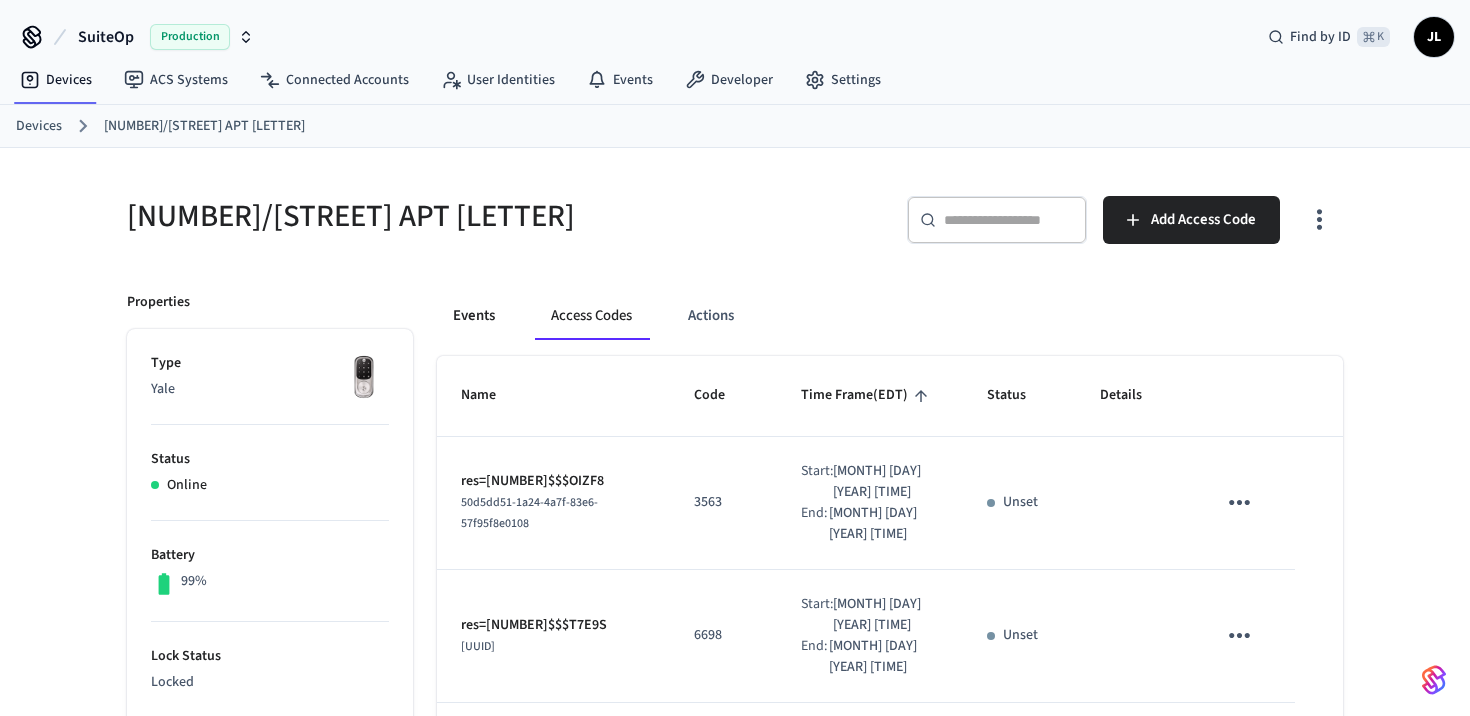 click on "Events" at bounding box center (474, 316) 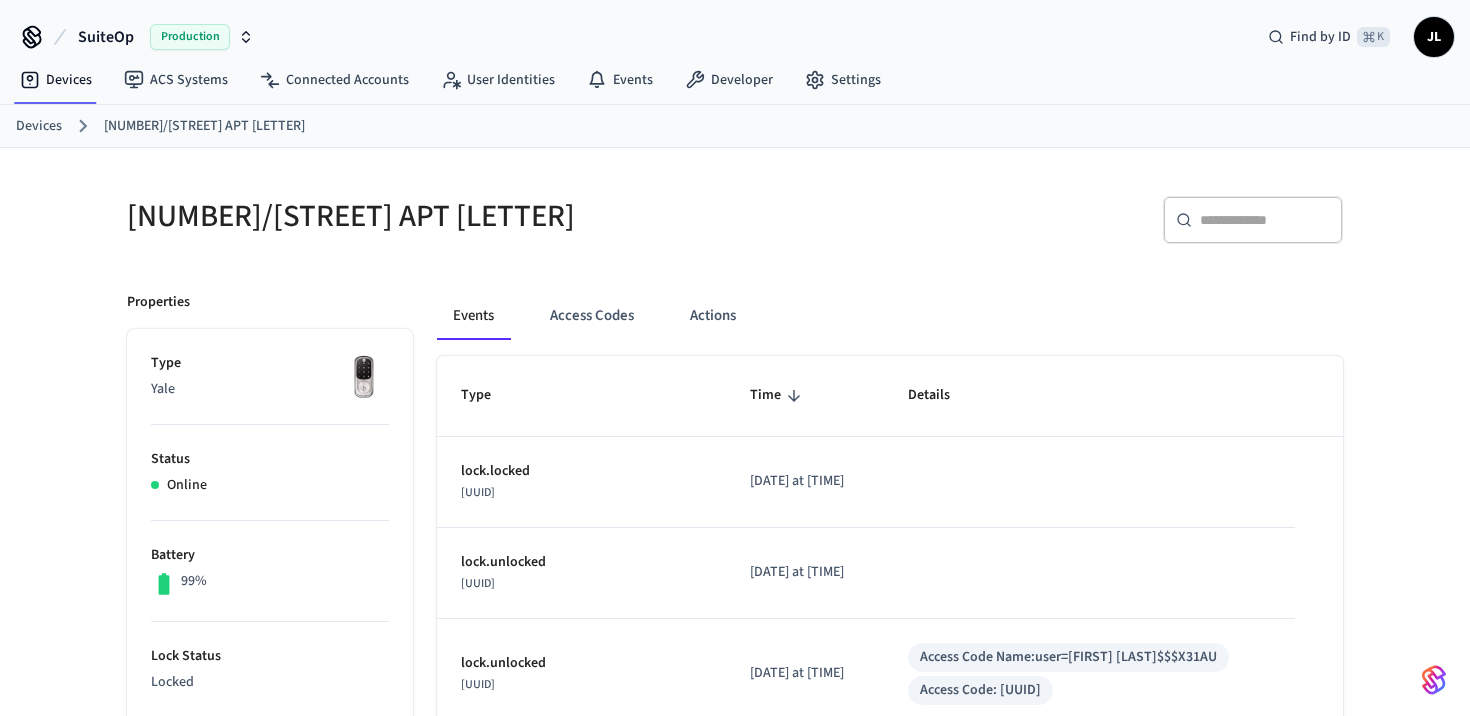 click on "​ ​" at bounding box center (1253, 220) 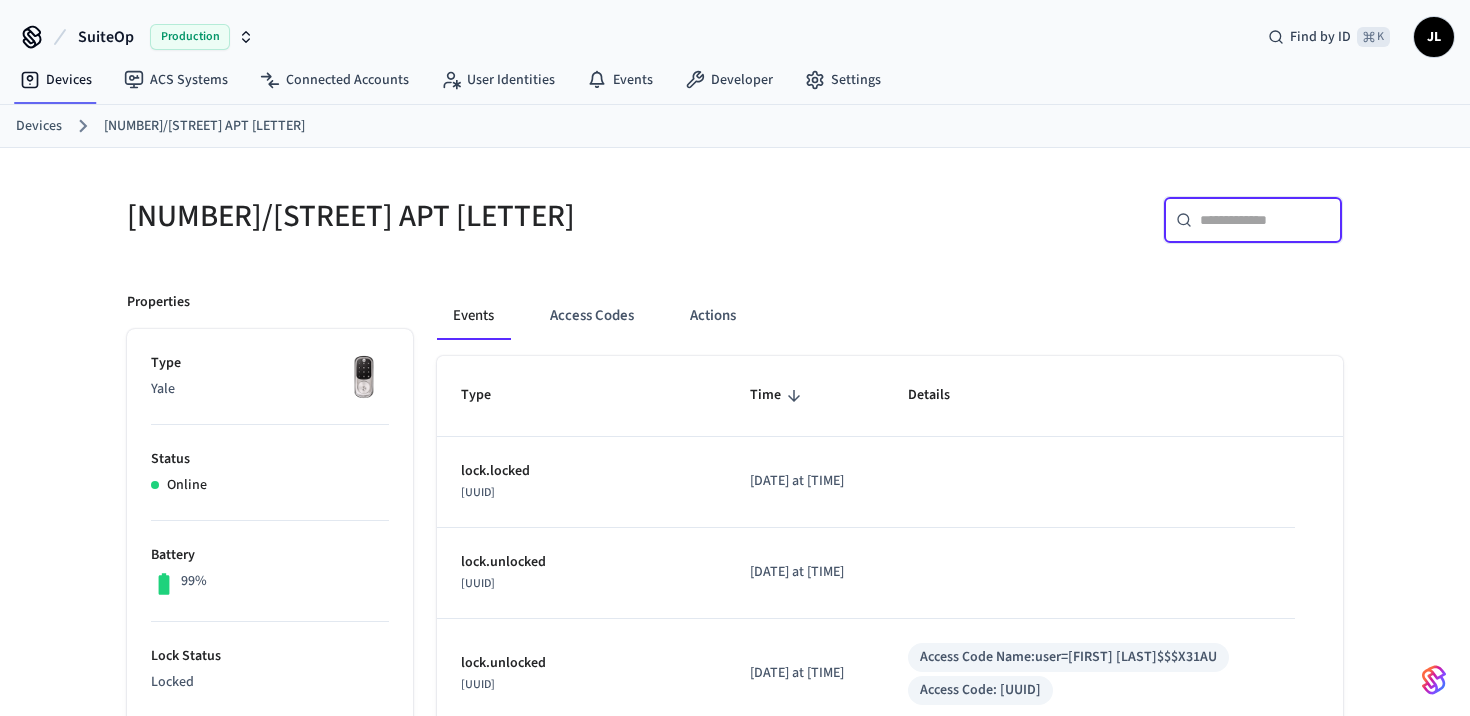 paste on "**********" 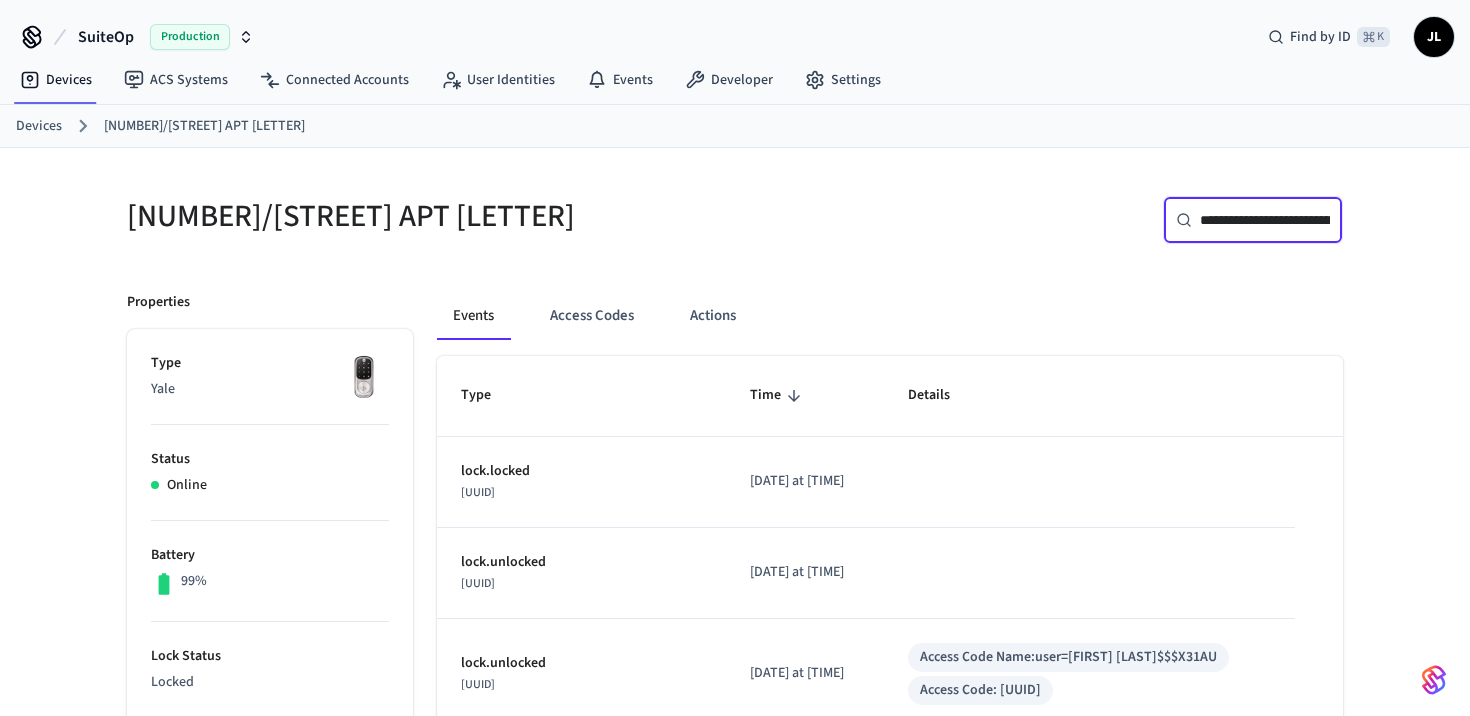 scroll, scrollTop: 0, scrollLeft: 144, axis: horizontal 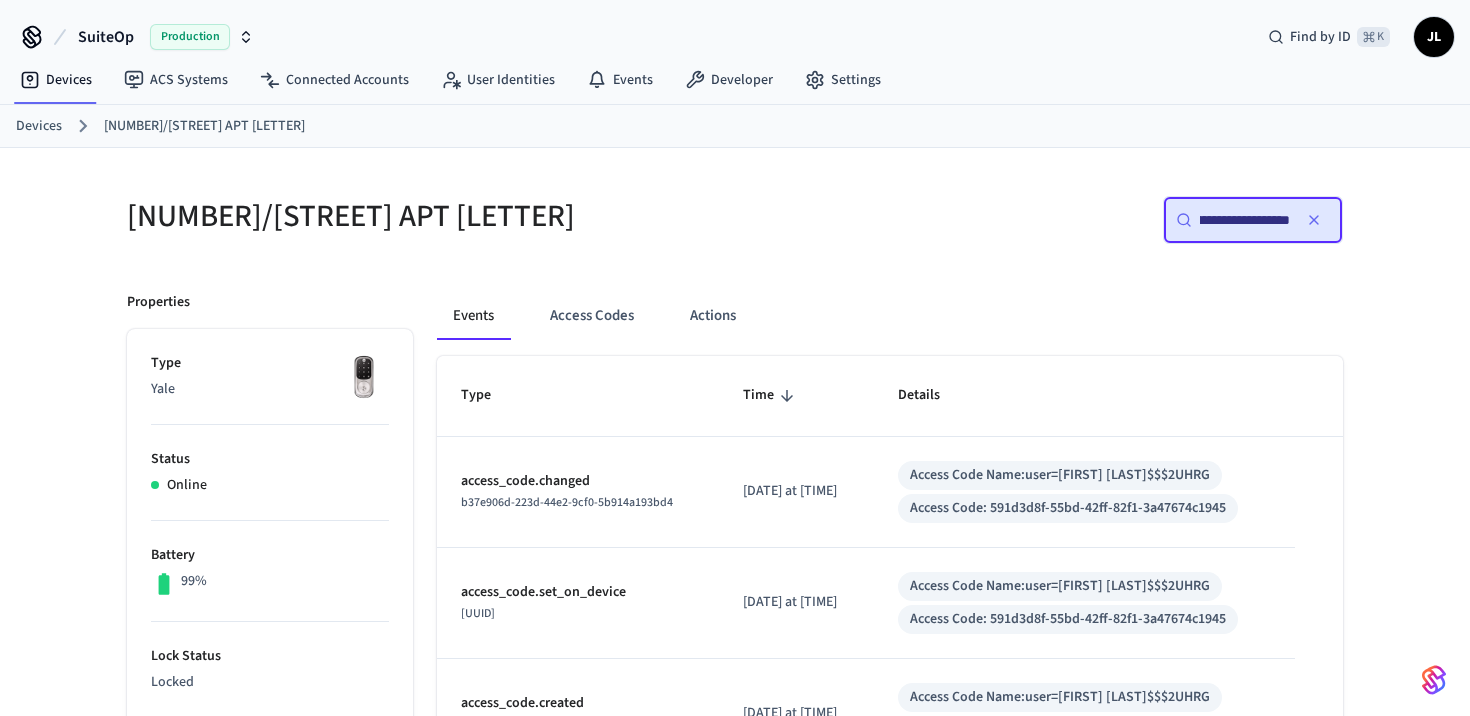 type on "**********" 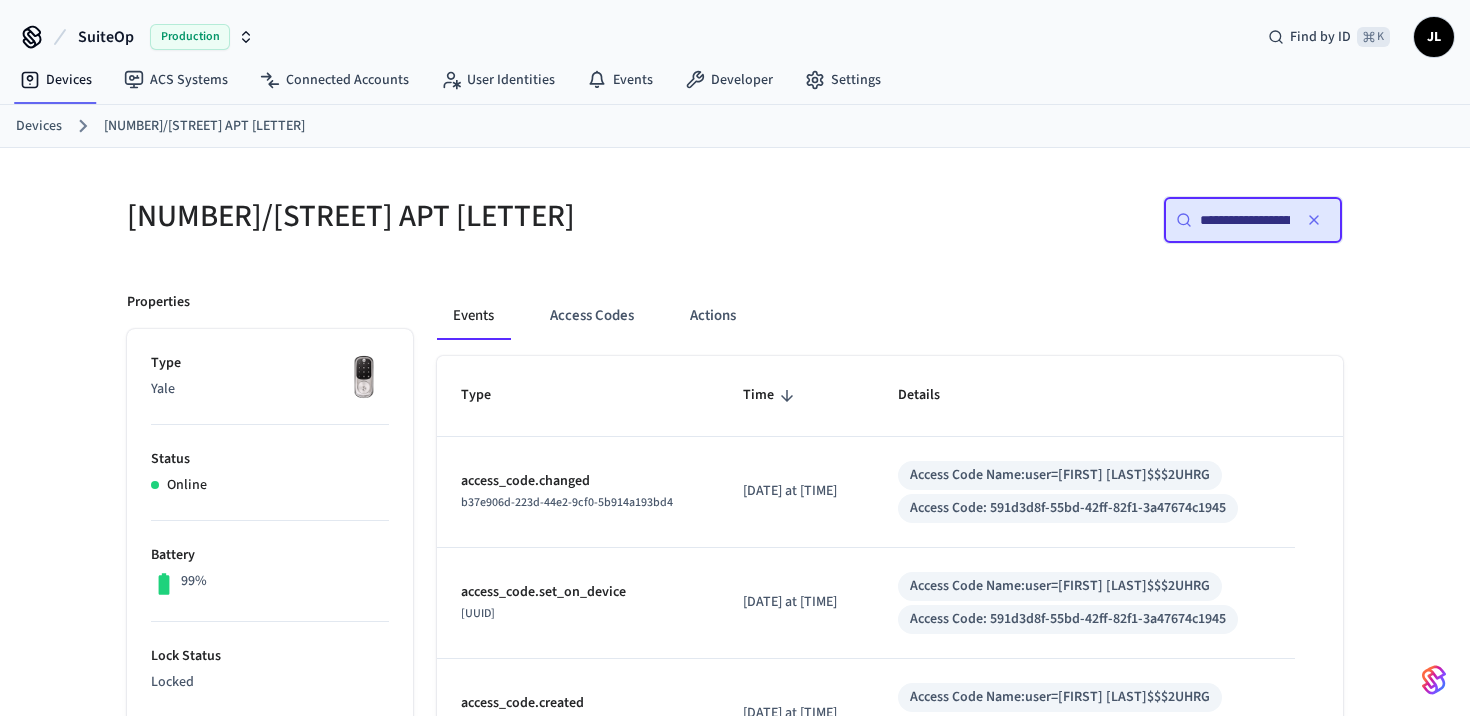 click on "Events Access Codes Actions" at bounding box center [890, 324] 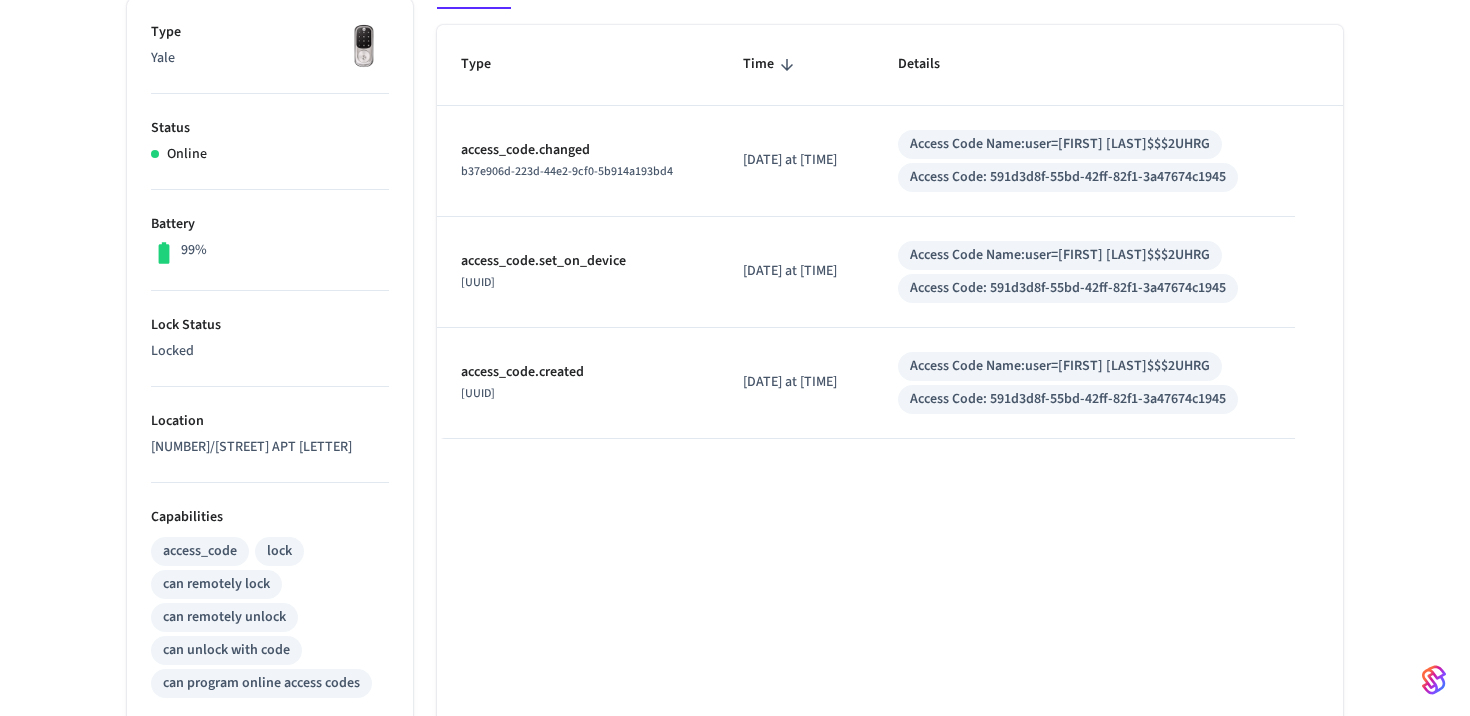 scroll, scrollTop: 223, scrollLeft: 0, axis: vertical 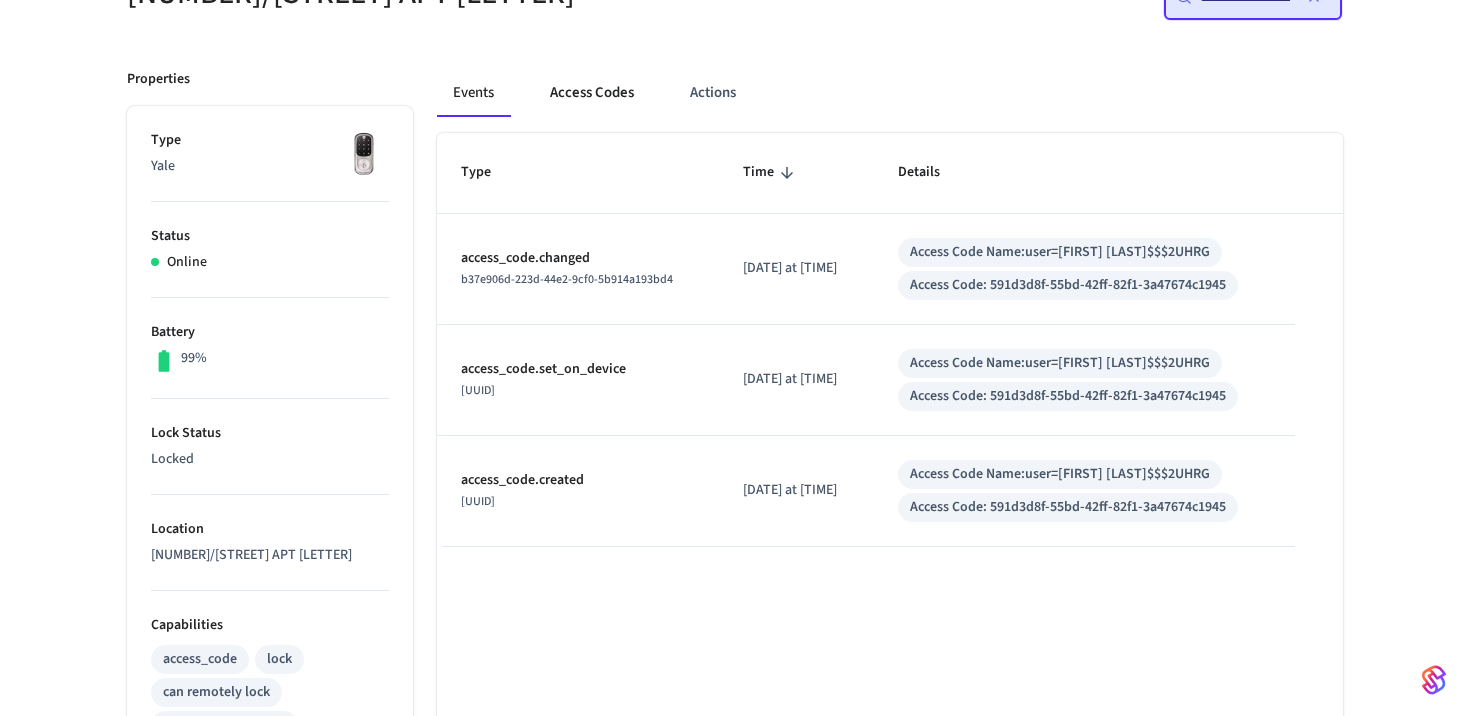 click on "Access Codes" at bounding box center (592, 93) 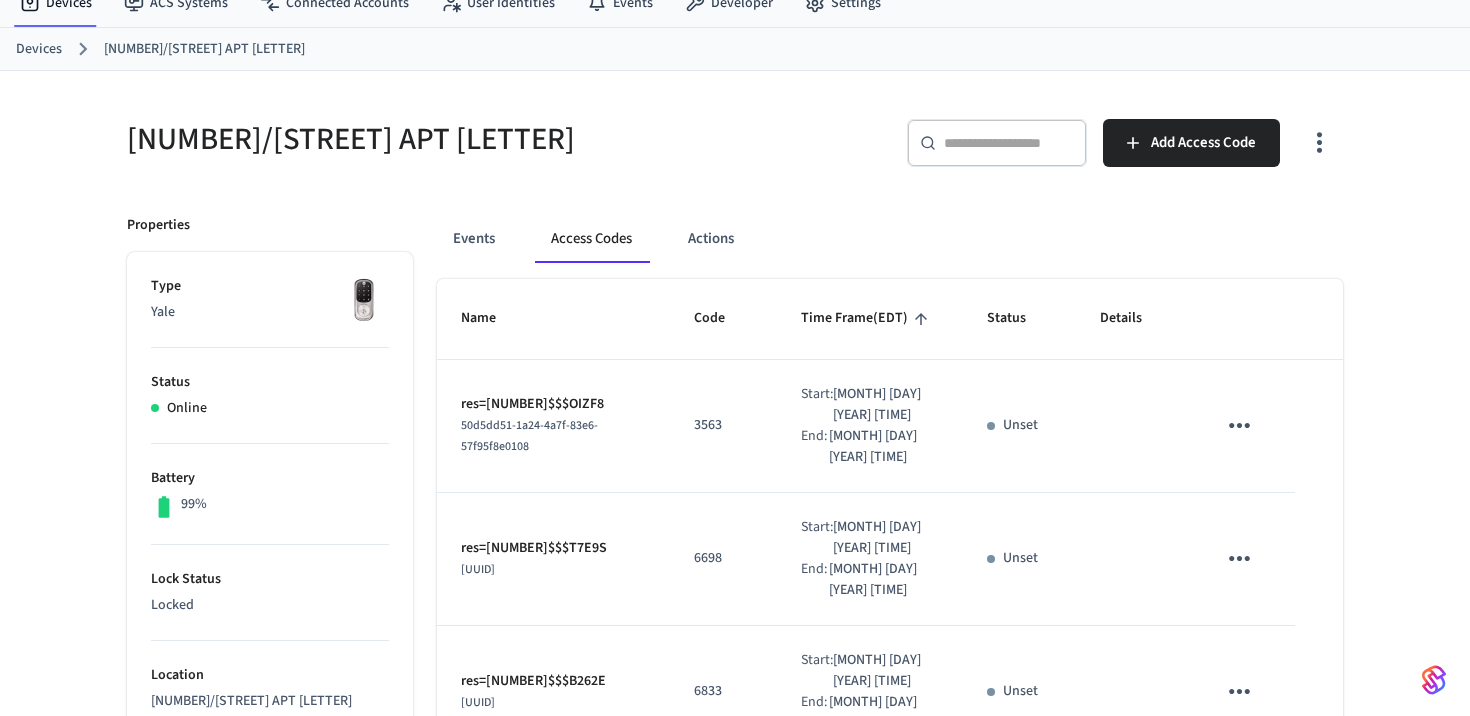 scroll, scrollTop: 0, scrollLeft: 0, axis: both 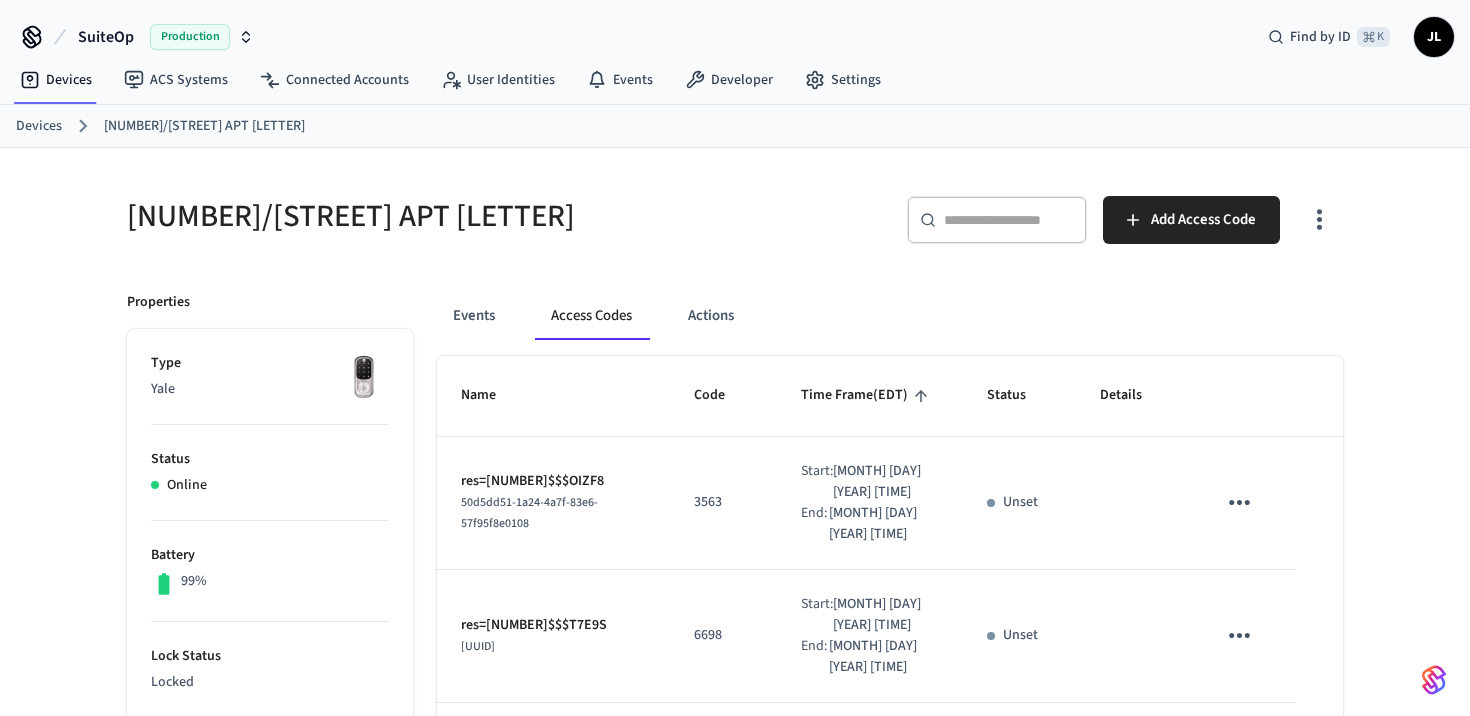 click 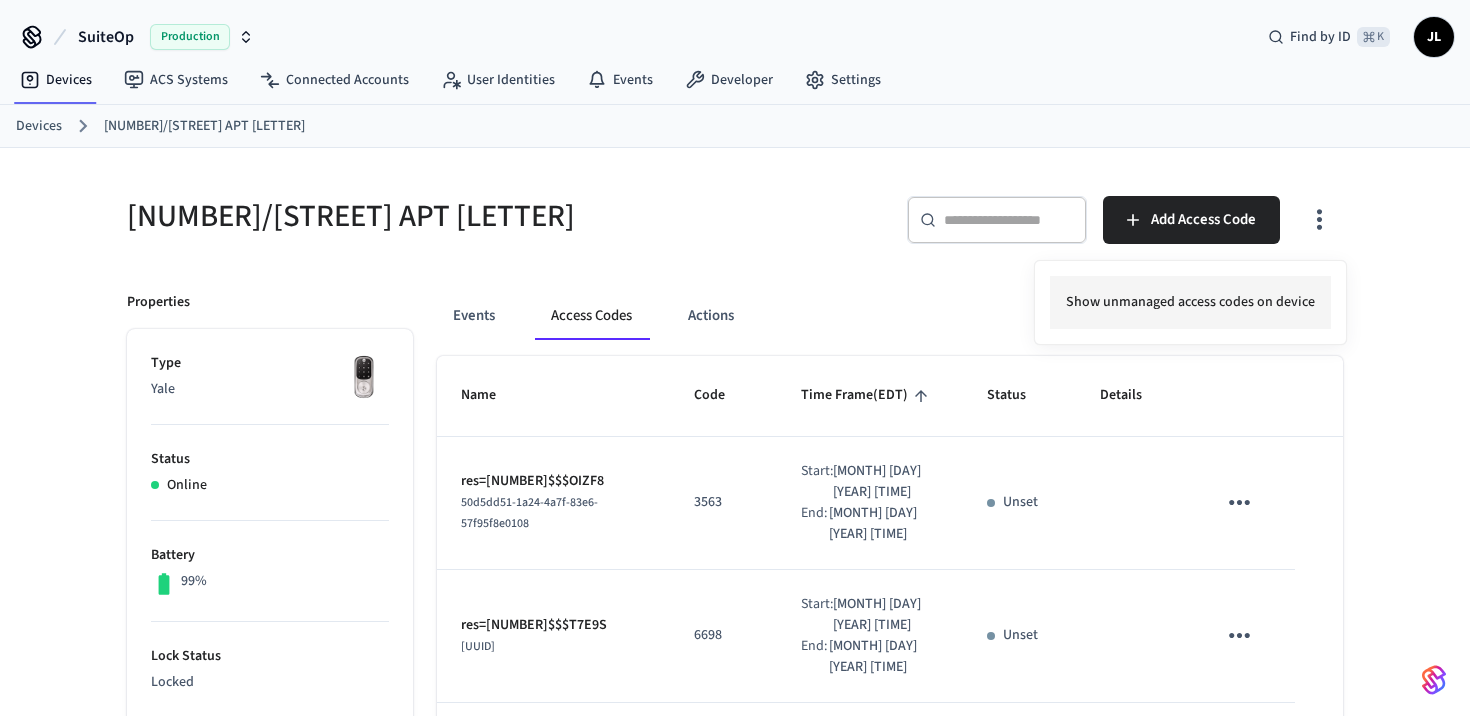 click on "Show unmanaged access codes on device" at bounding box center (1190, 302) 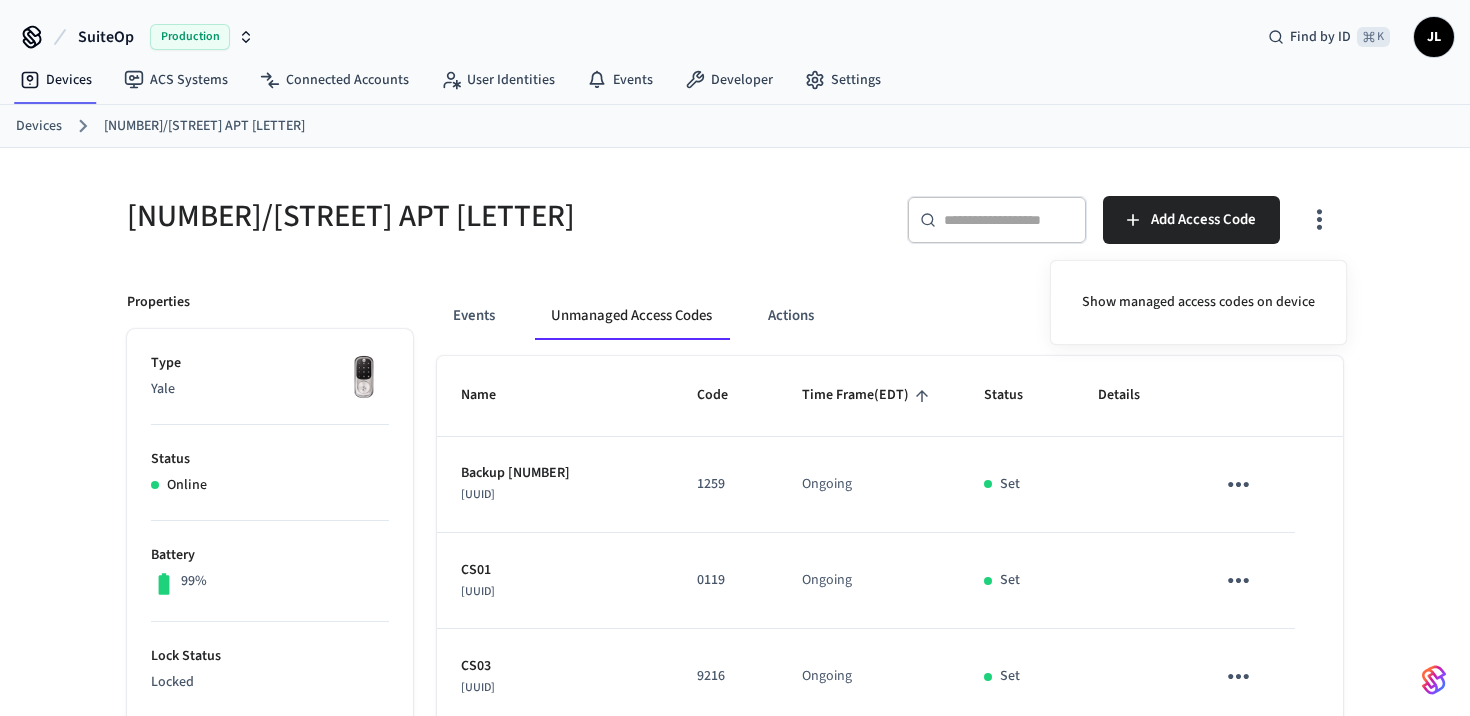 click at bounding box center [735, 358] 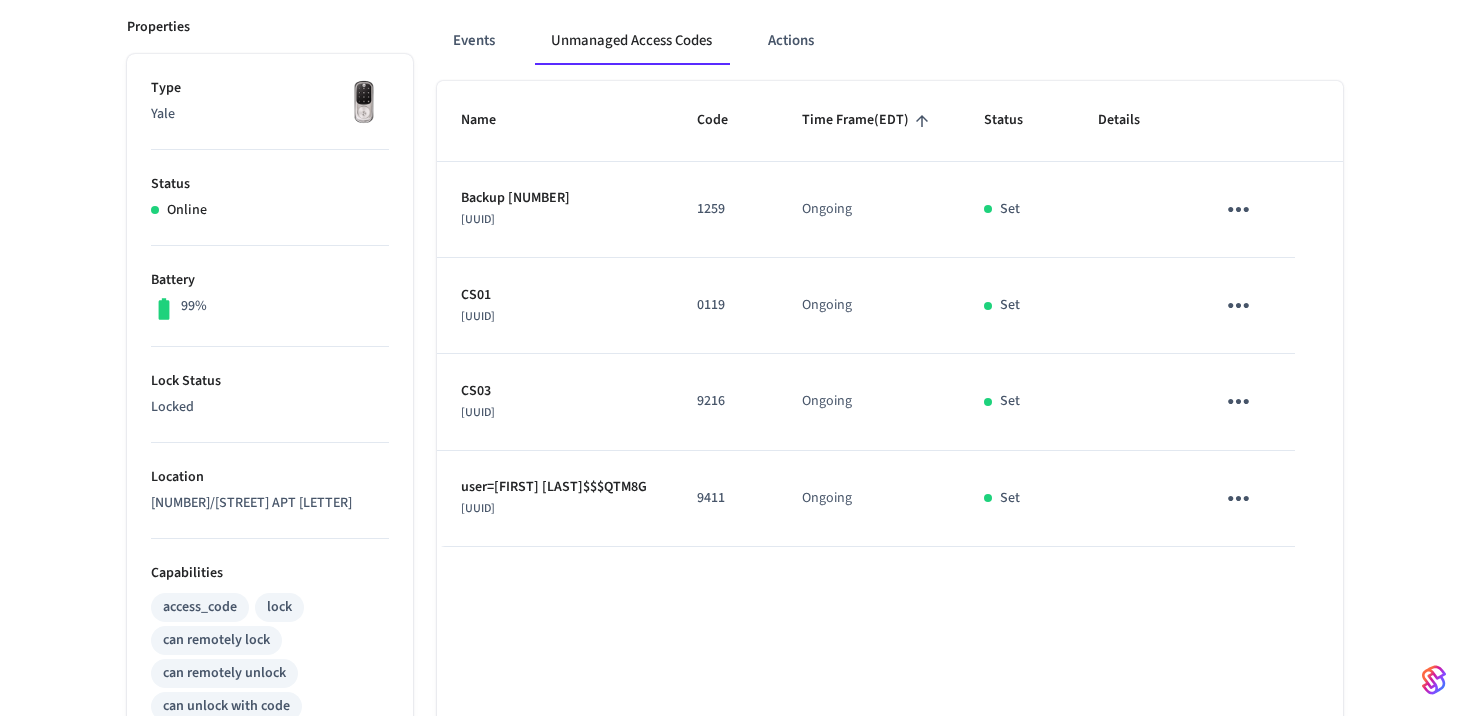 scroll, scrollTop: 248, scrollLeft: 0, axis: vertical 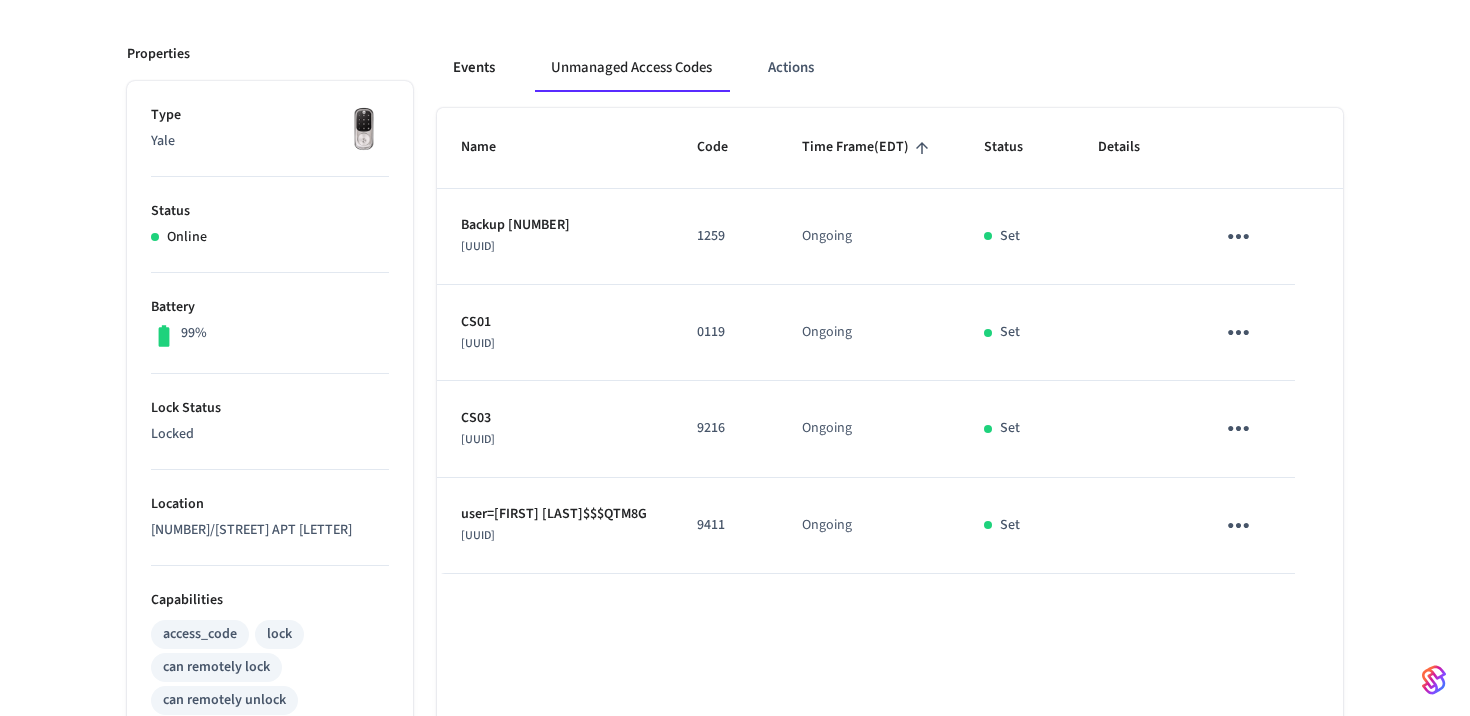 click on "Events" at bounding box center (474, 68) 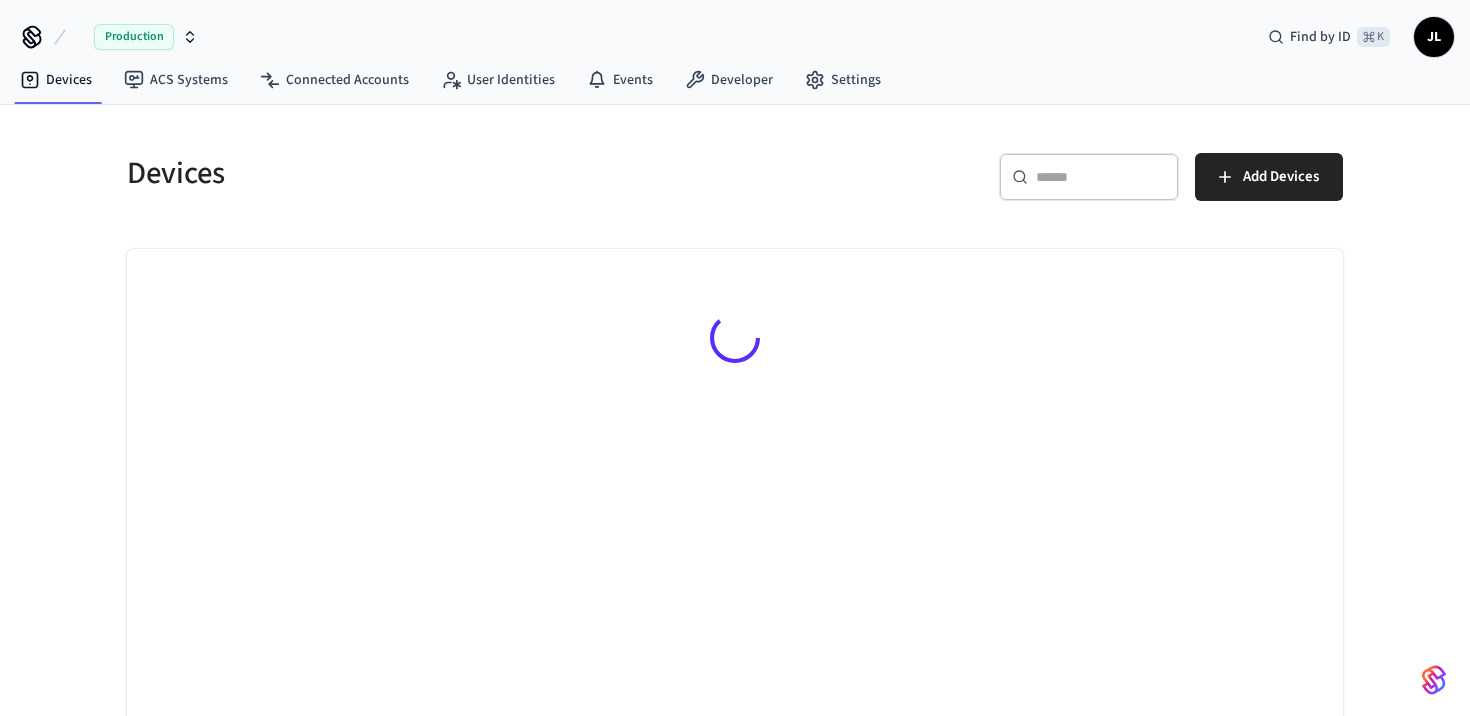 scroll, scrollTop: 0, scrollLeft: 0, axis: both 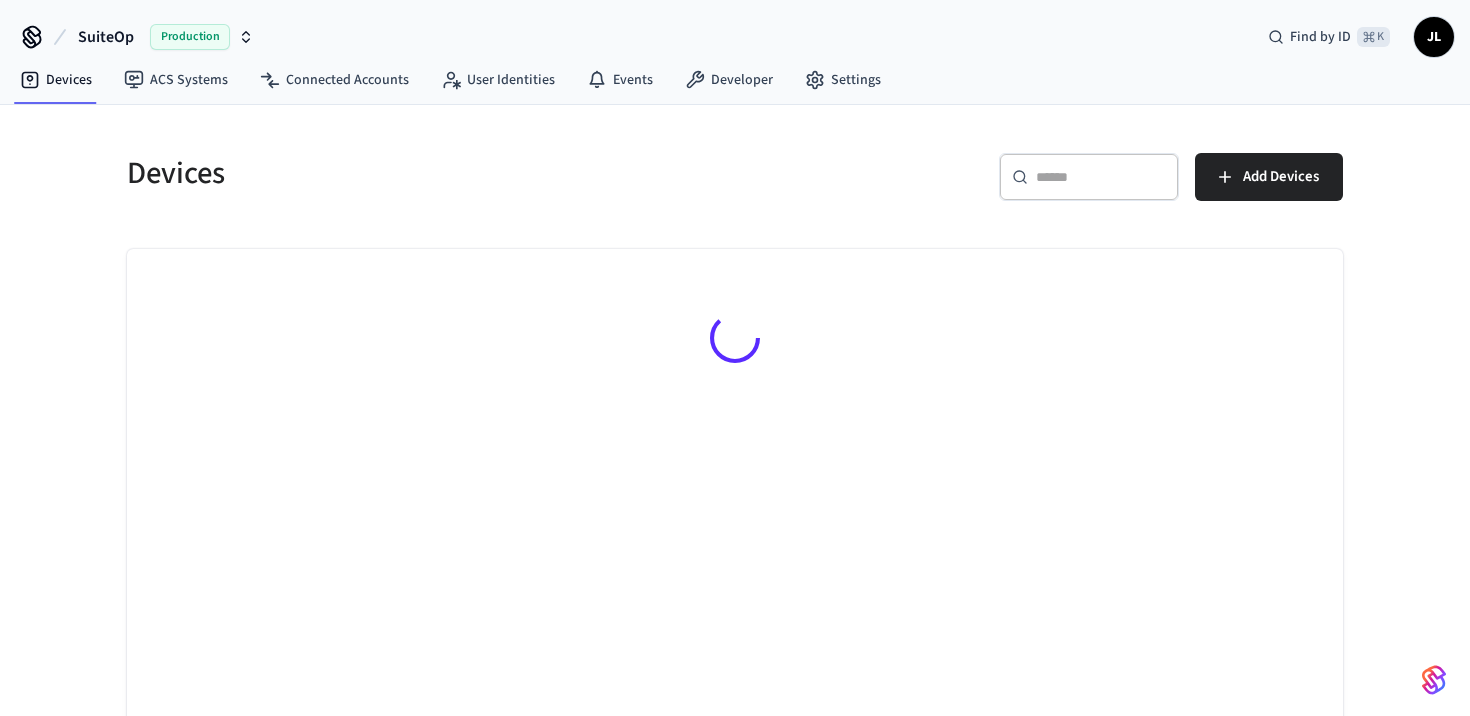 click on "​ ​" at bounding box center (1089, 181) 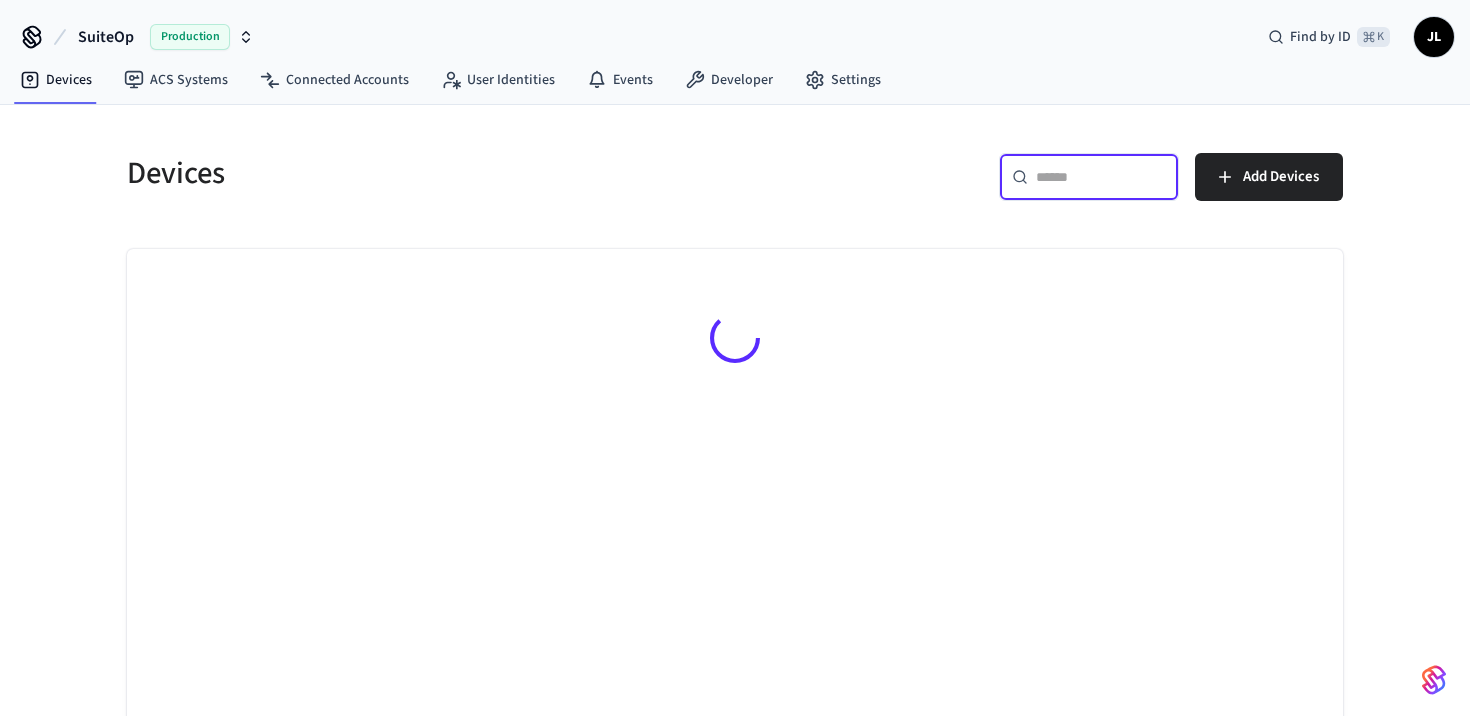 paste on "**********" 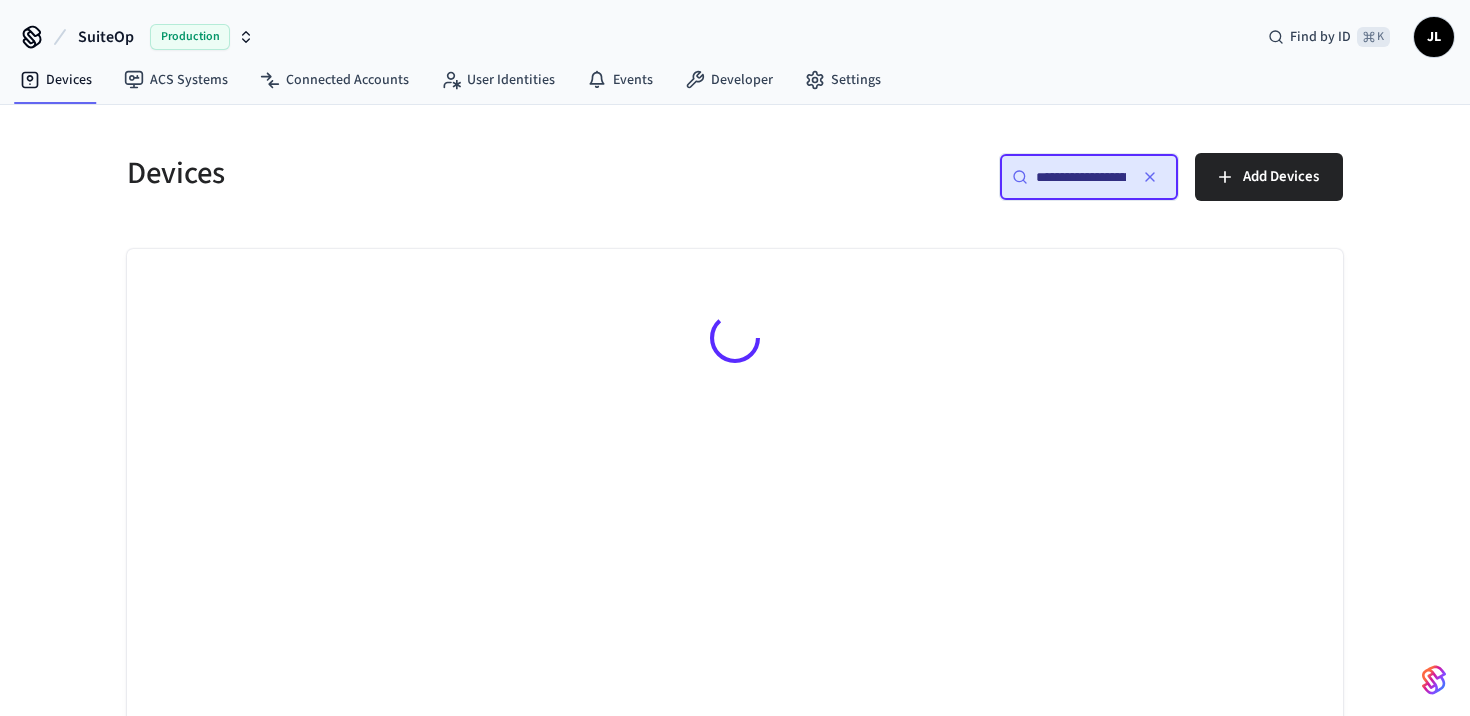 scroll, scrollTop: 0, scrollLeft: 152, axis: horizontal 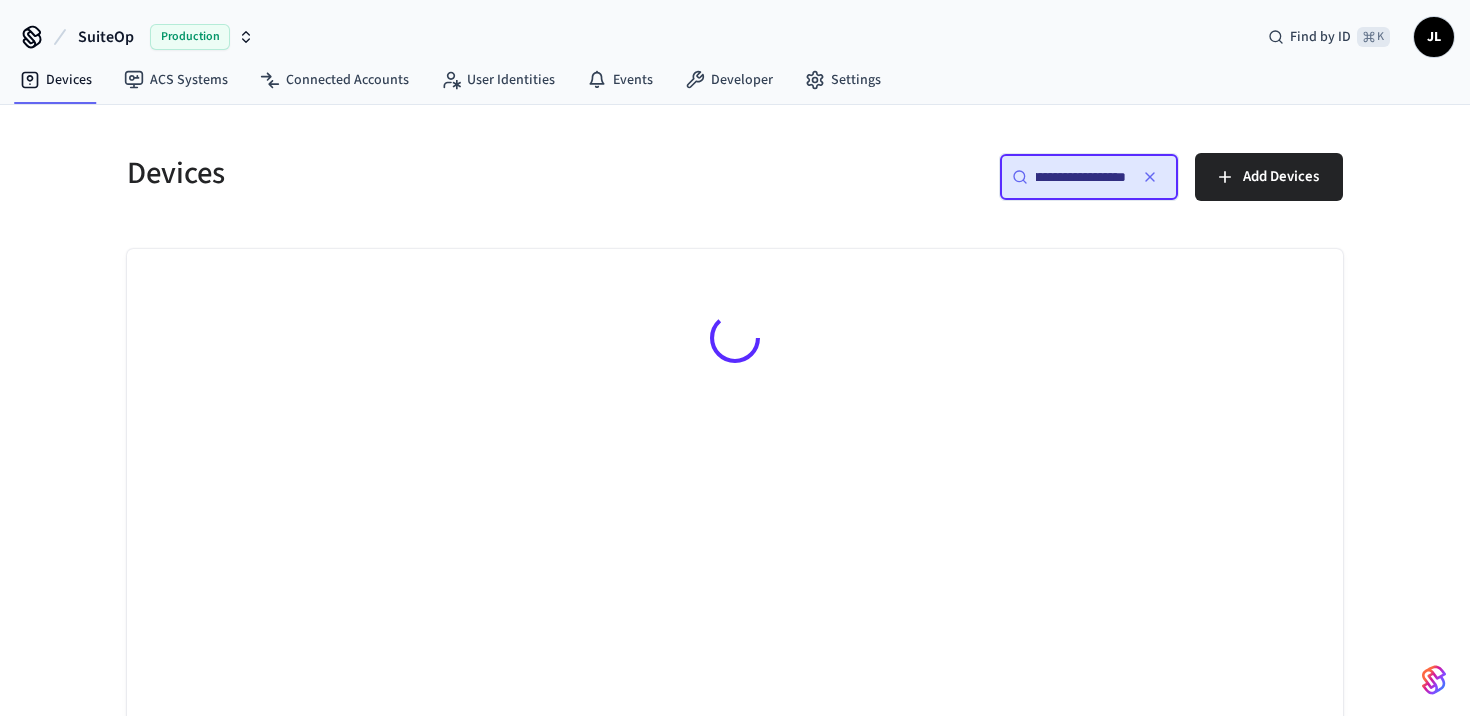 type on "**********" 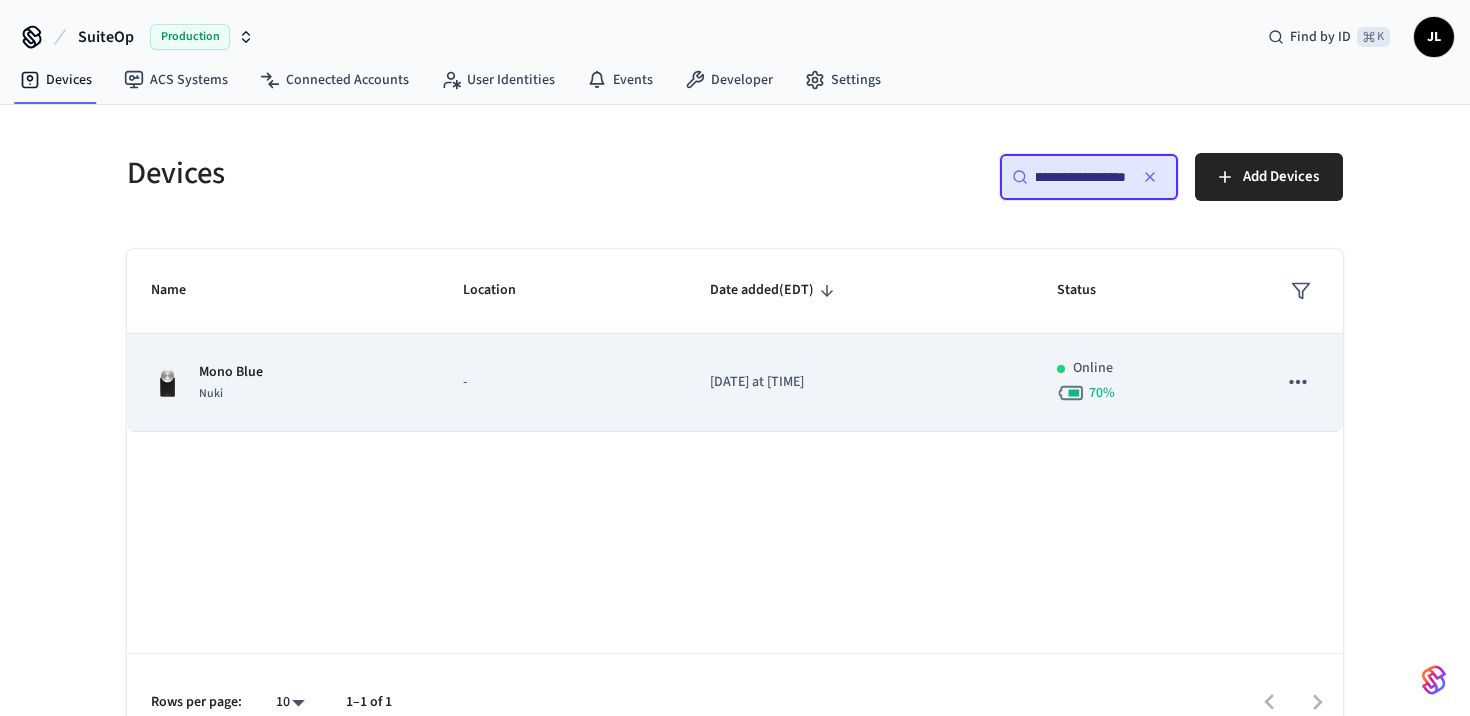click on "-" at bounding box center (562, 382) 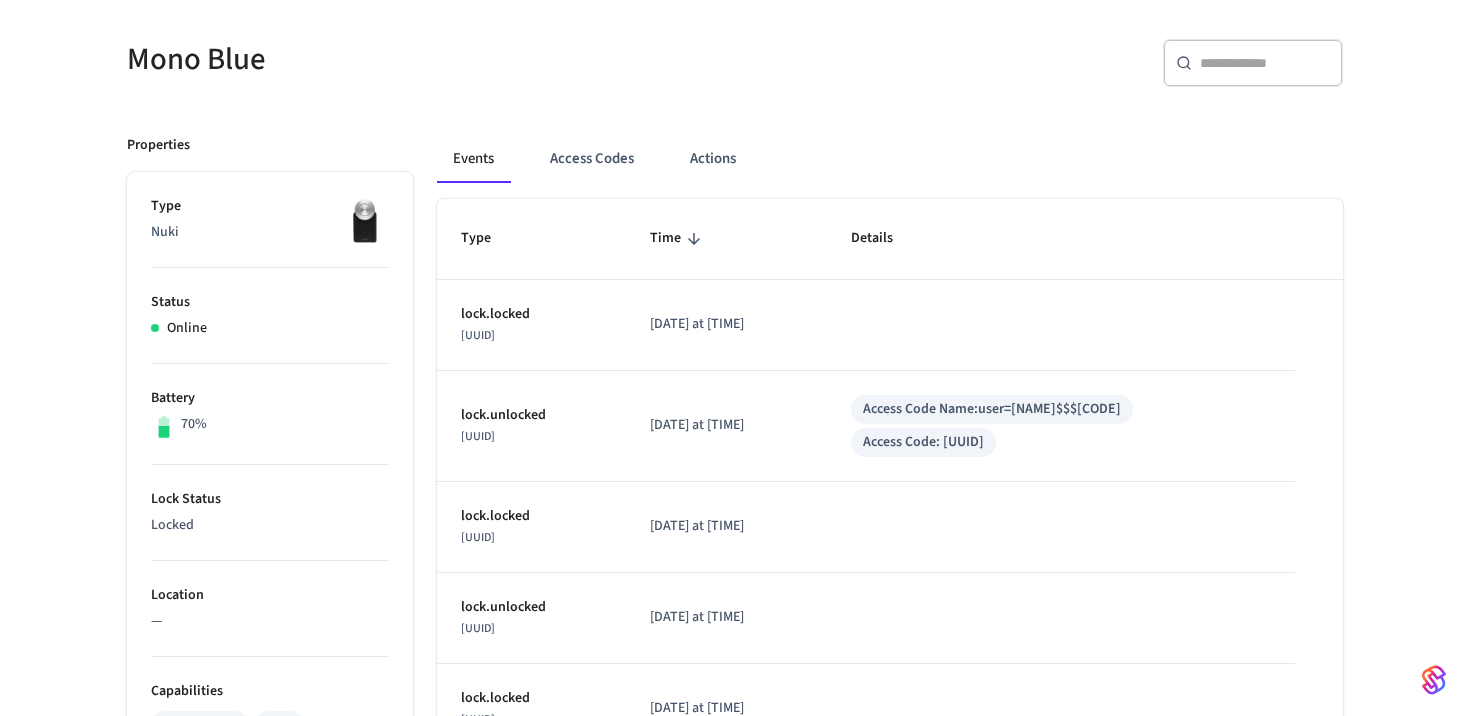 scroll, scrollTop: 0, scrollLeft: 0, axis: both 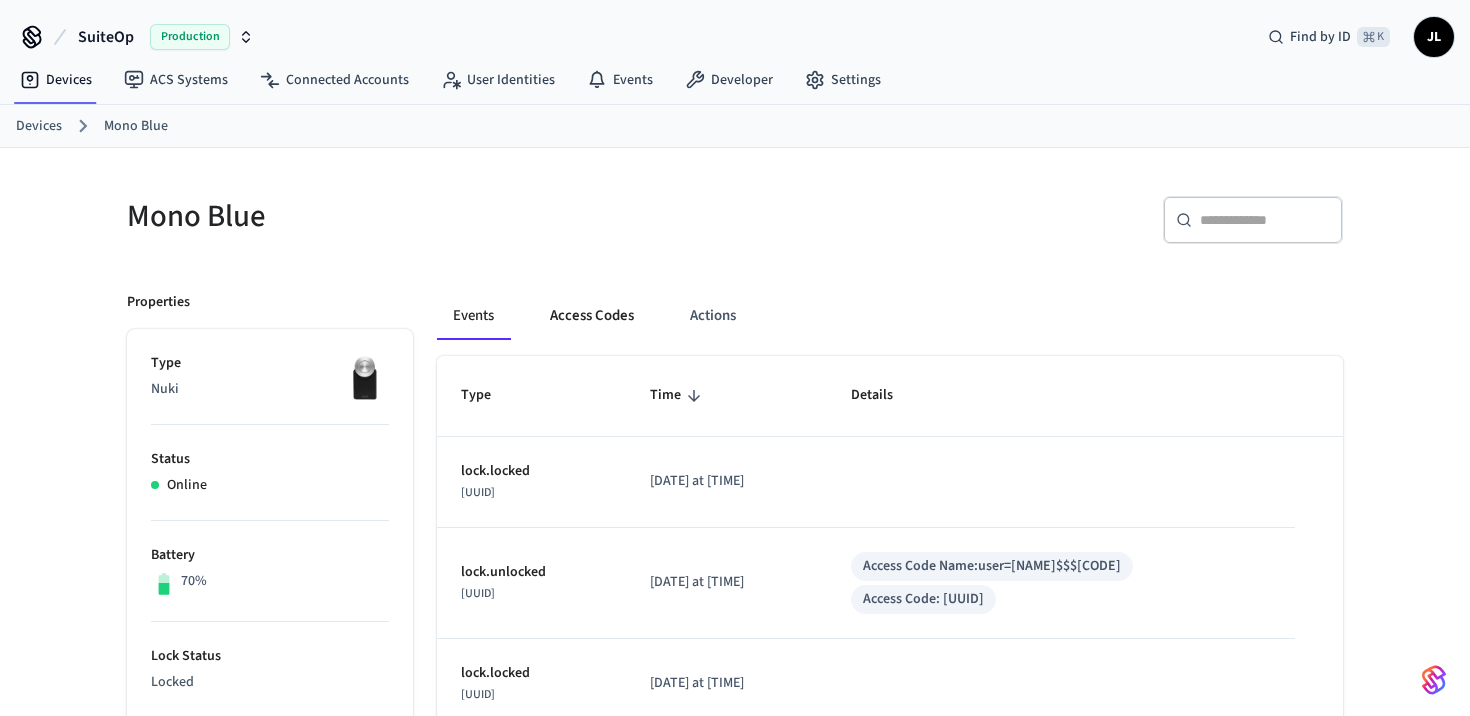 click on "Access Codes" at bounding box center [592, 316] 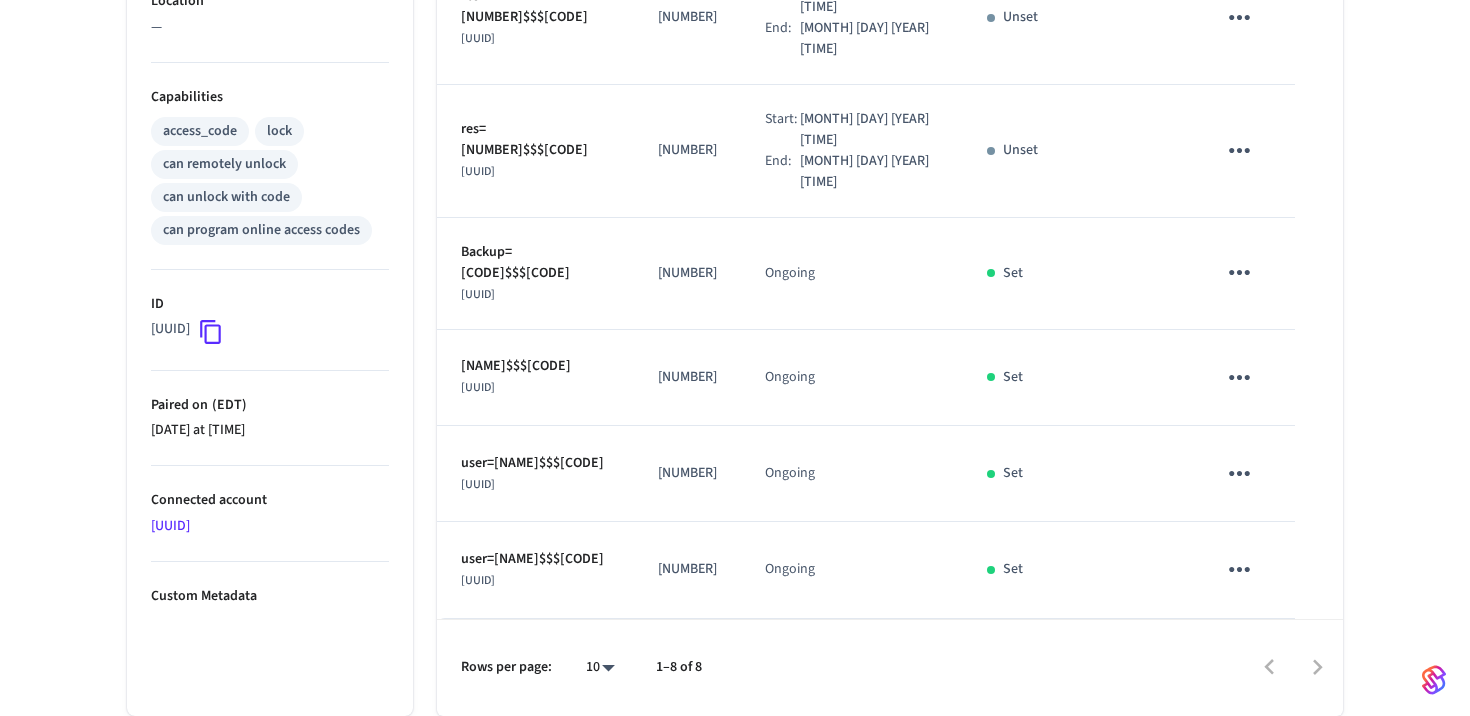 scroll, scrollTop: 850, scrollLeft: 0, axis: vertical 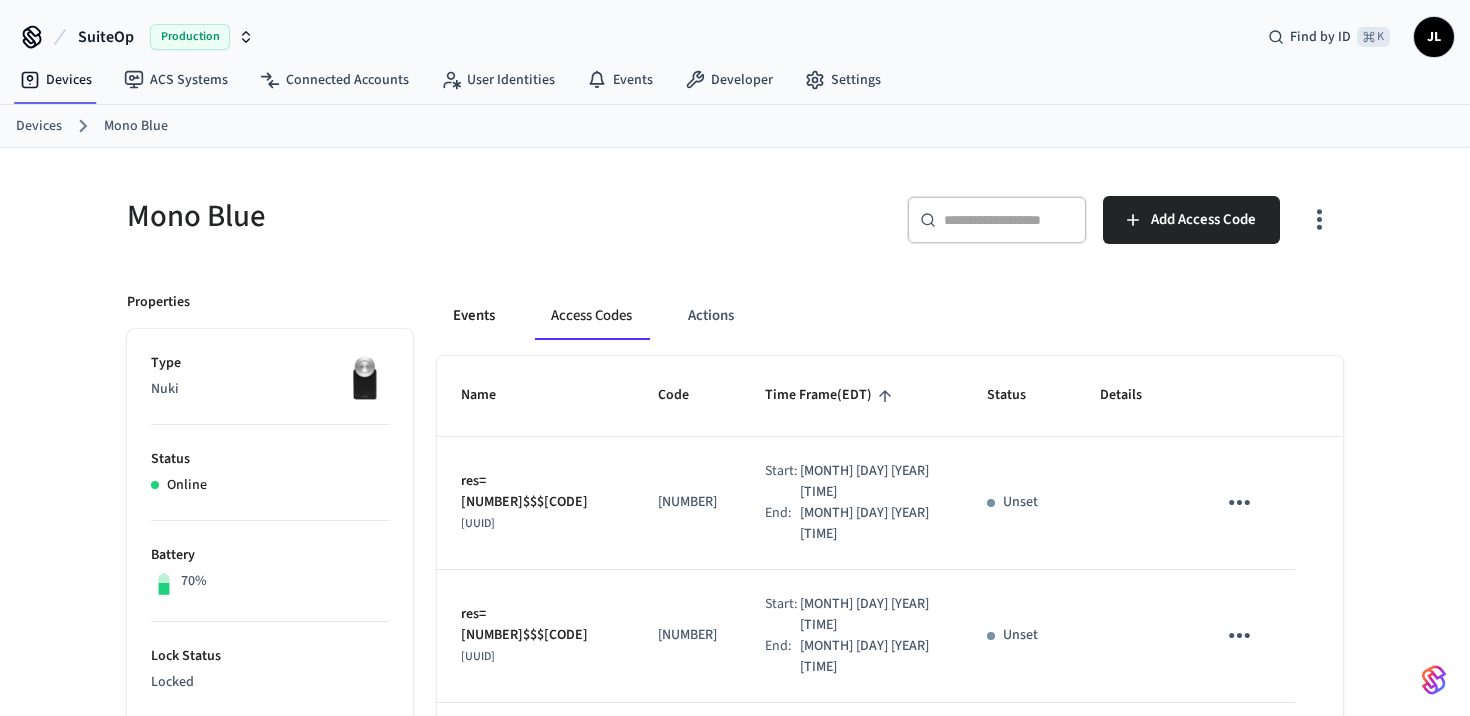 click on "Events" at bounding box center (474, 316) 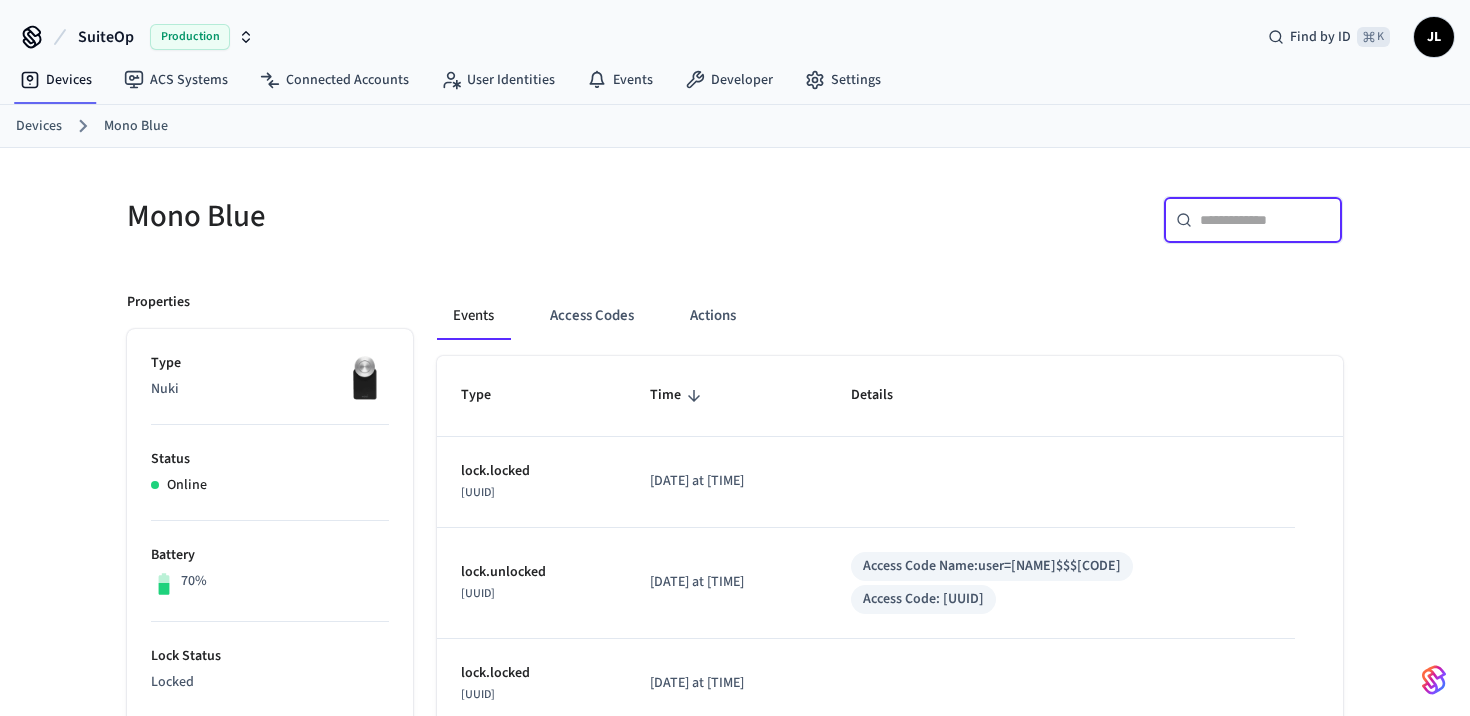 click at bounding box center (1265, 220) 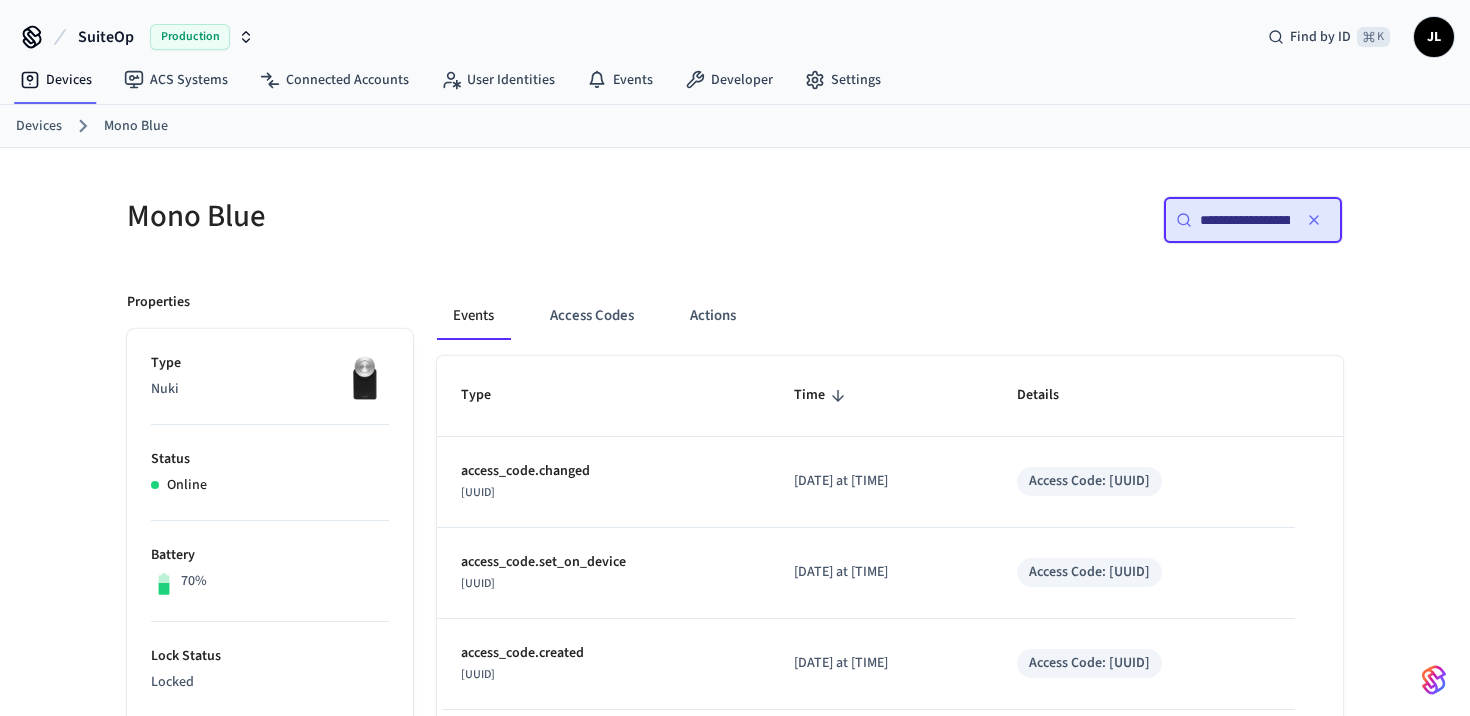 scroll, scrollTop: 0, scrollLeft: 151, axis: horizontal 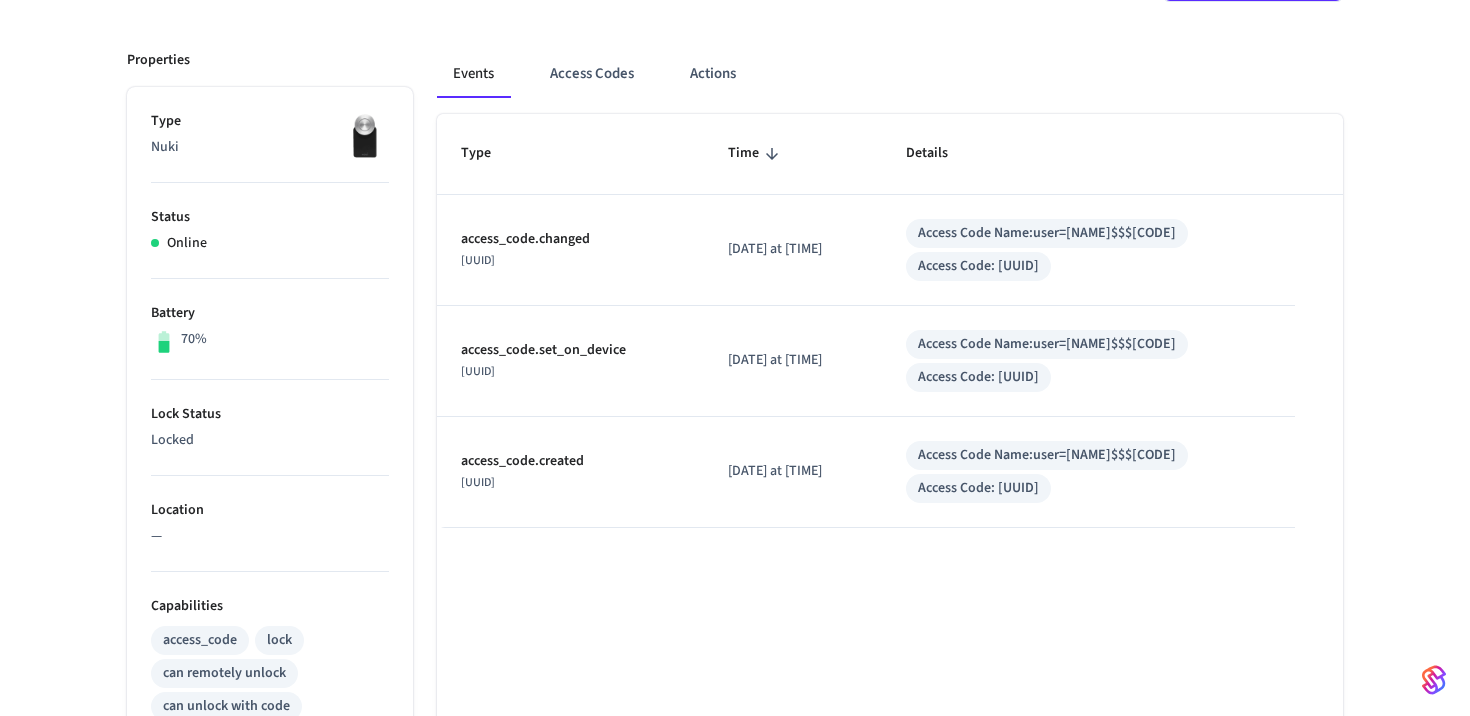 type on "**********" 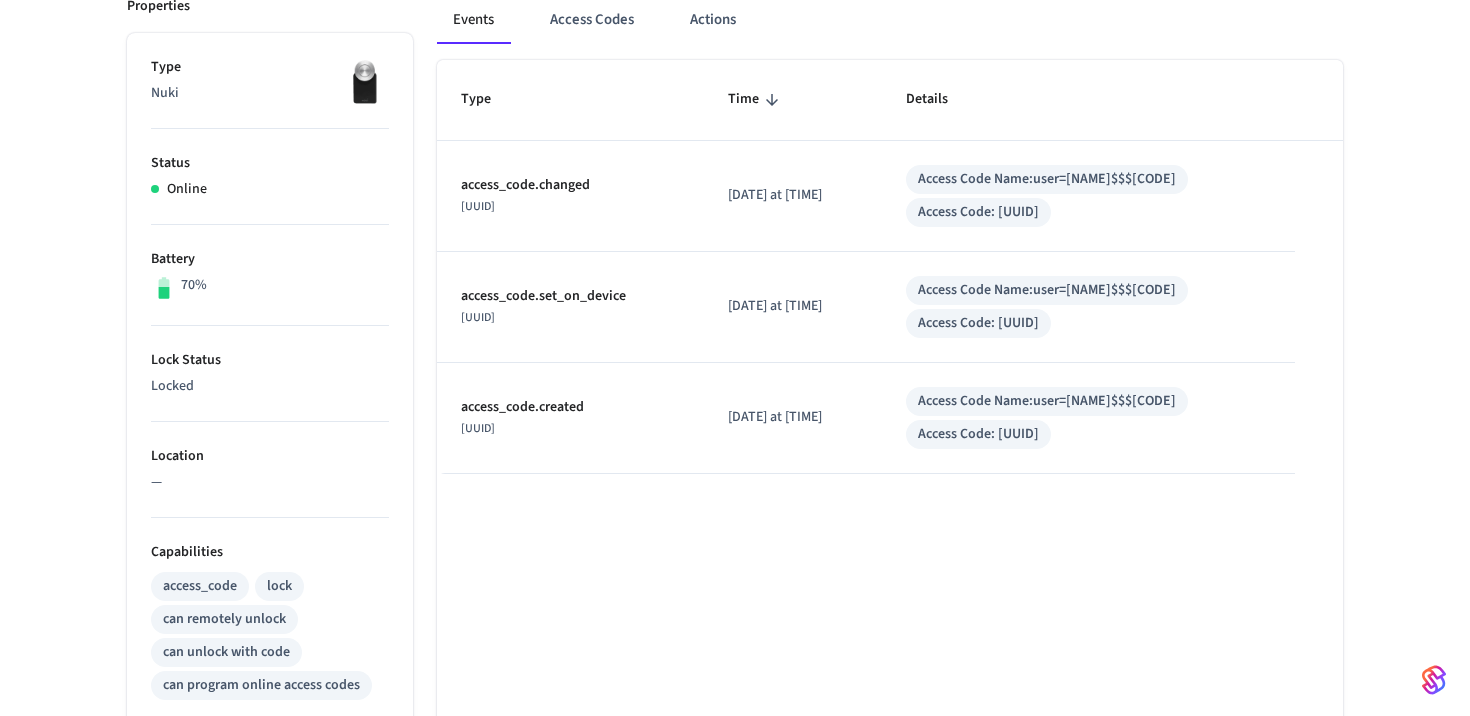 scroll, scrollTop: 0, scrollLeft: 0, axis: both 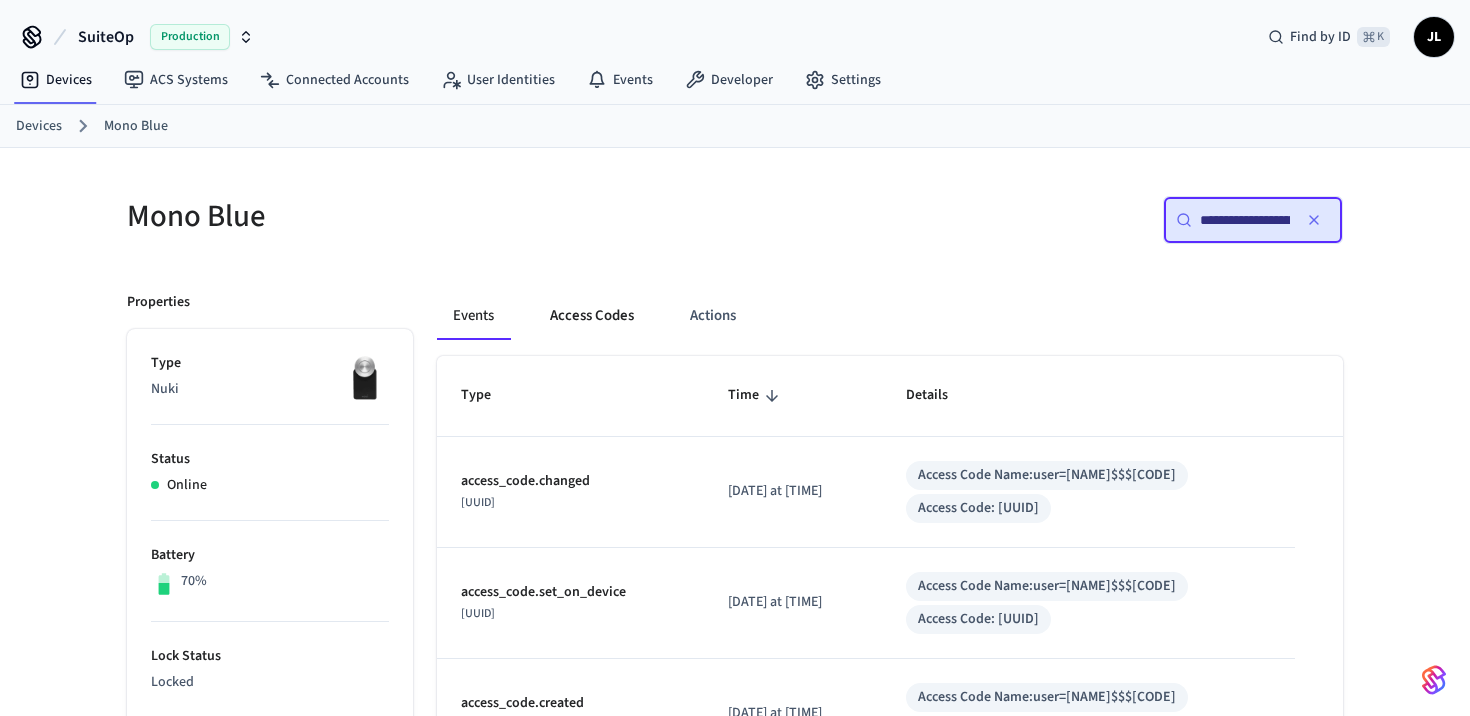click on "Access Codes" at bounding box center [592, 316] 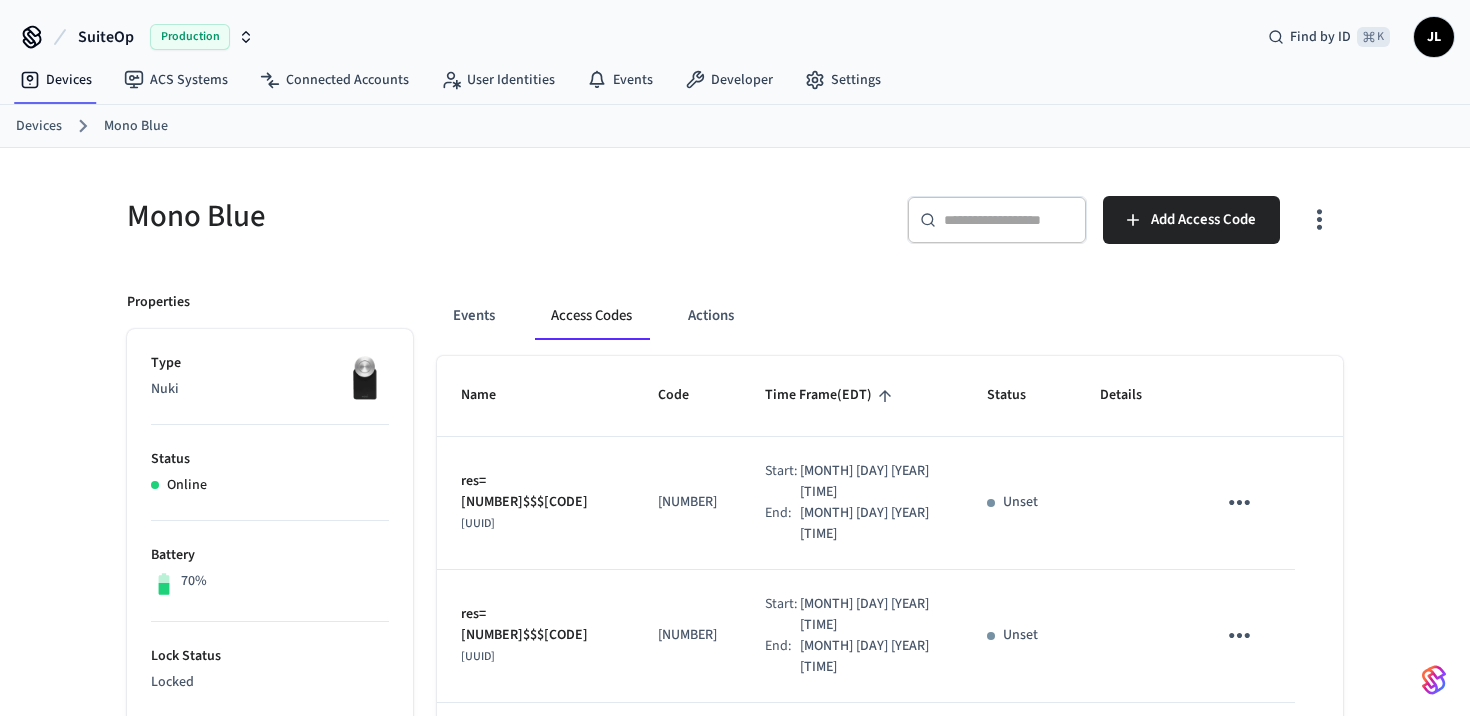 click on "Access Codes" at bounding box center (591, 316) 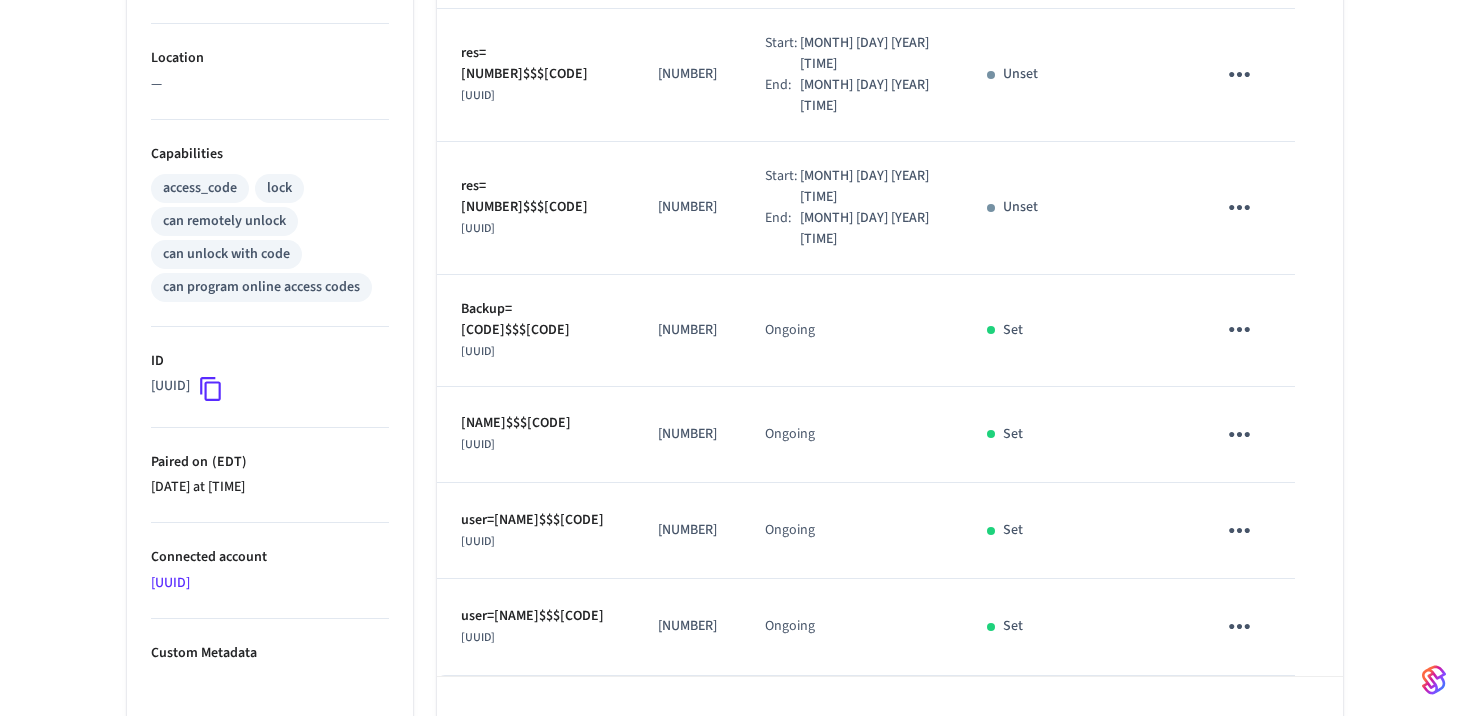 scroll, scrollTop: 850, scrollLeft: 0, axis: vertical 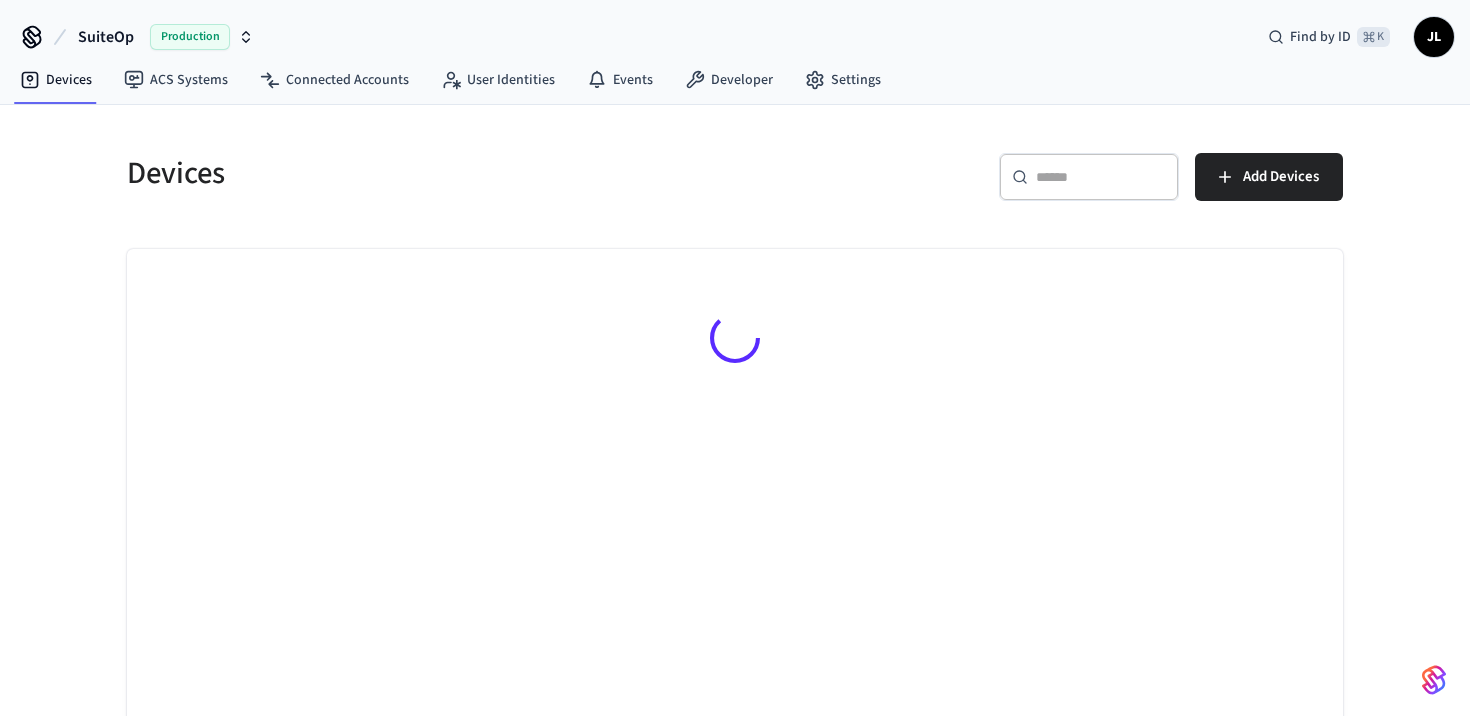 click at bounding box center [1101, 177] 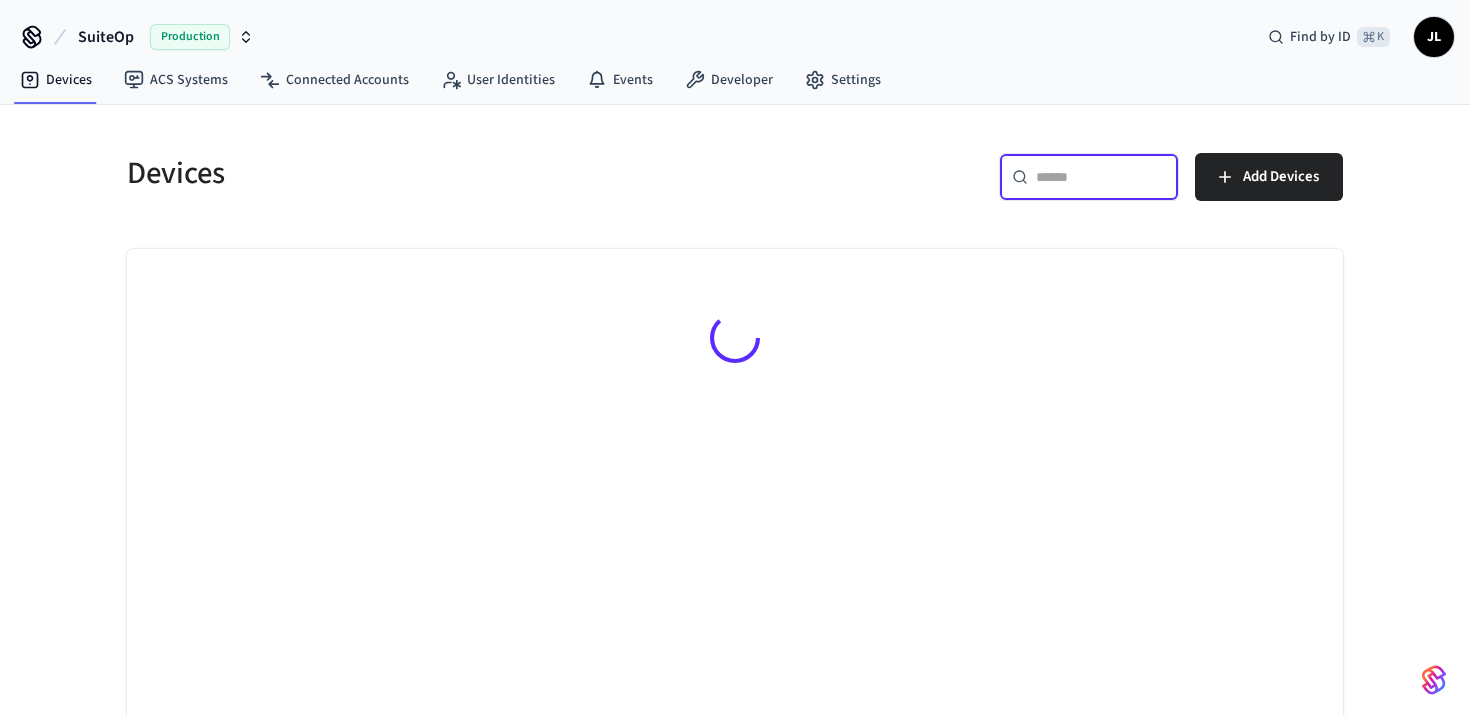 paste on "*****" 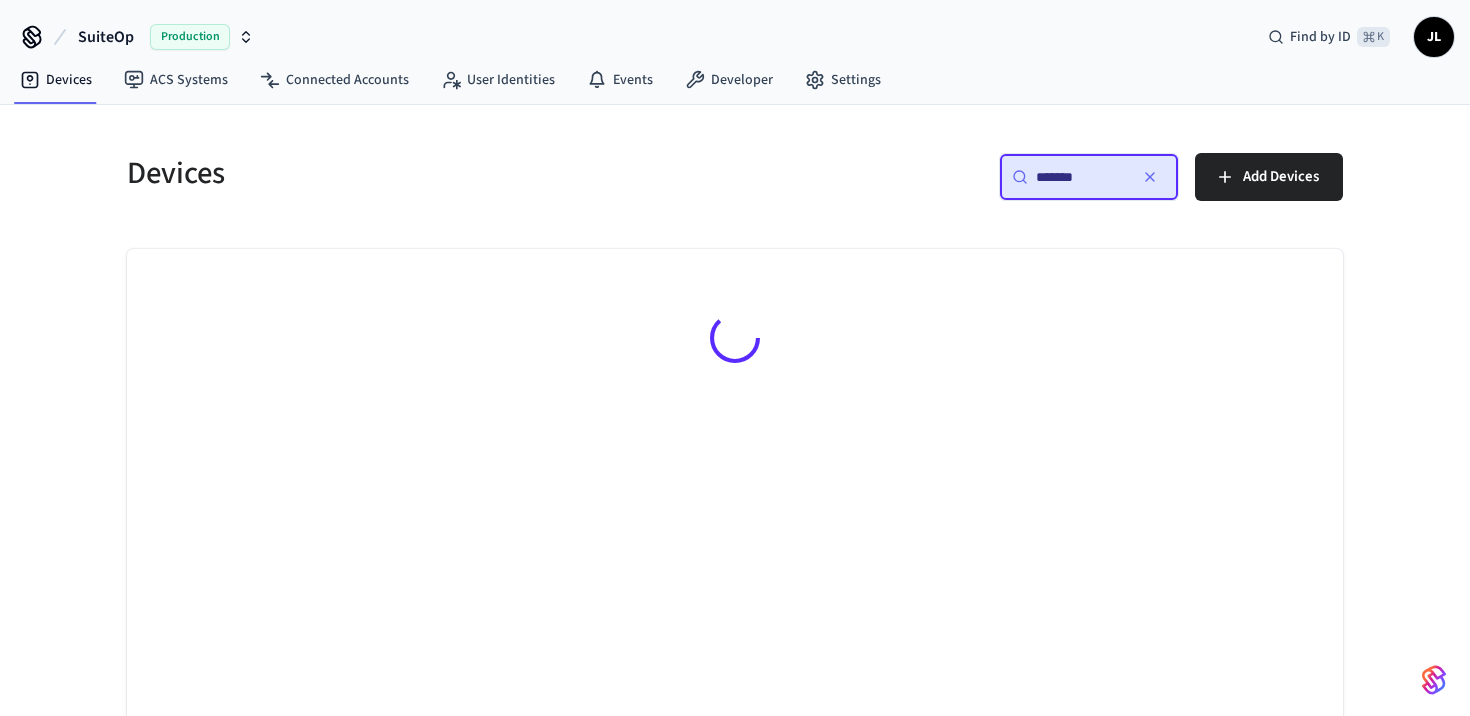click on "*****" at bounding box center (1081, 177) 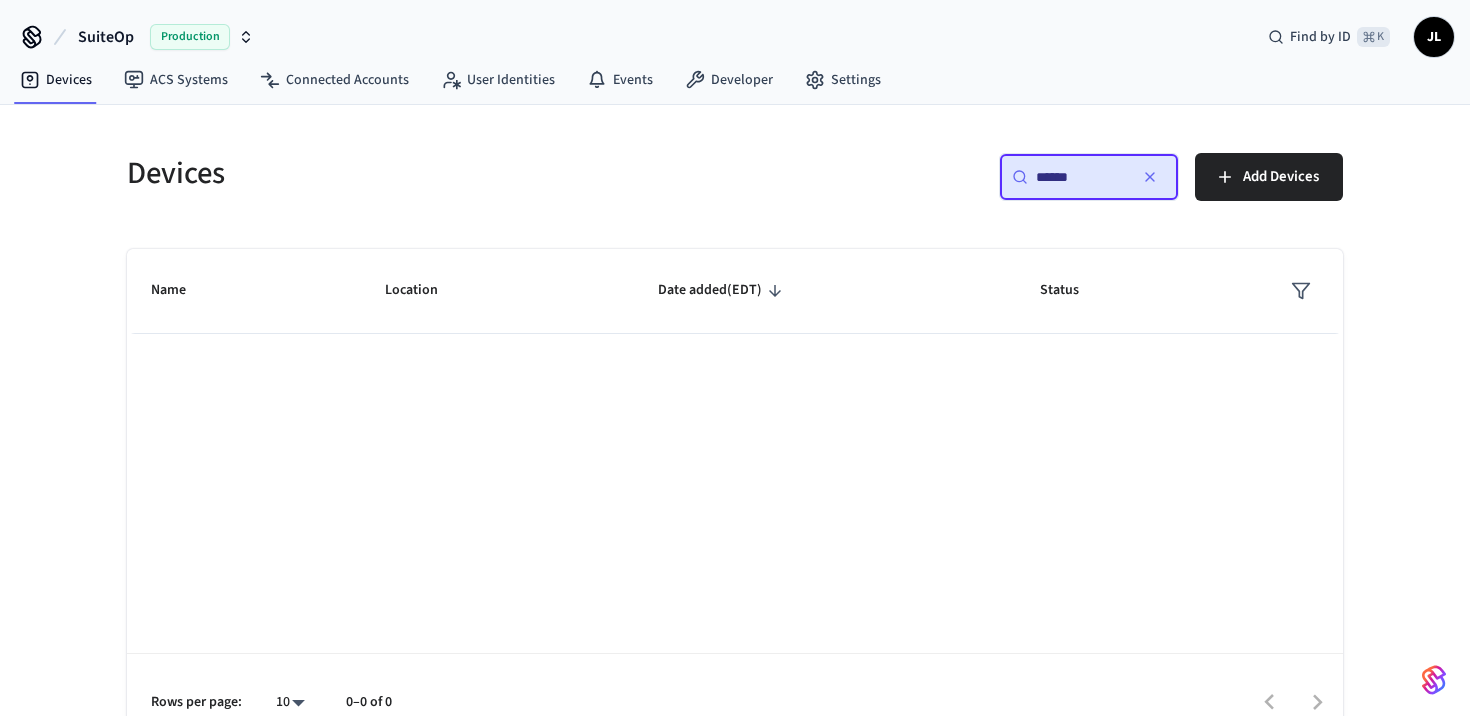 drag, startPoint x: 1075, startPoint y: 181, endPoint x: 997, endPoint y: 182, distance: 78.00641 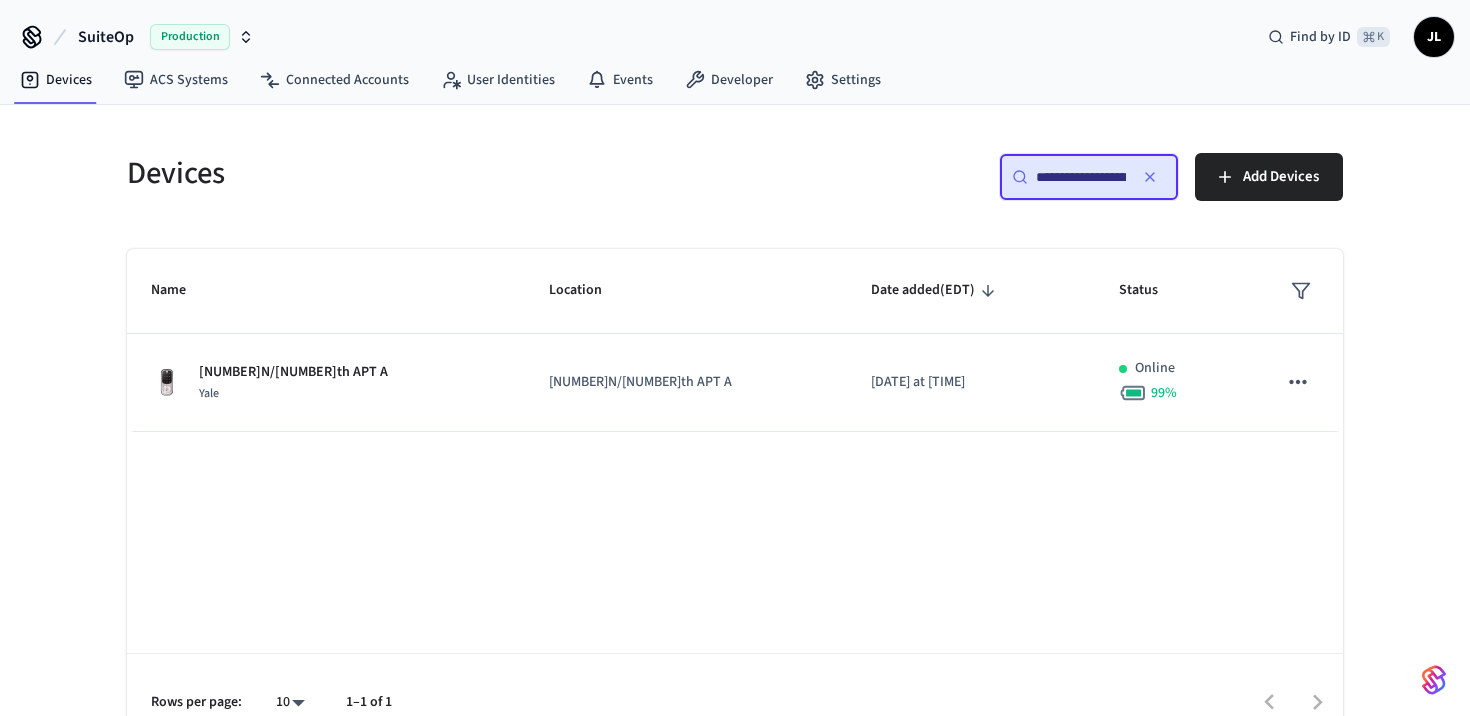 scroll, scrollTop: 0, scrollLeft: 155, axis: horizontal 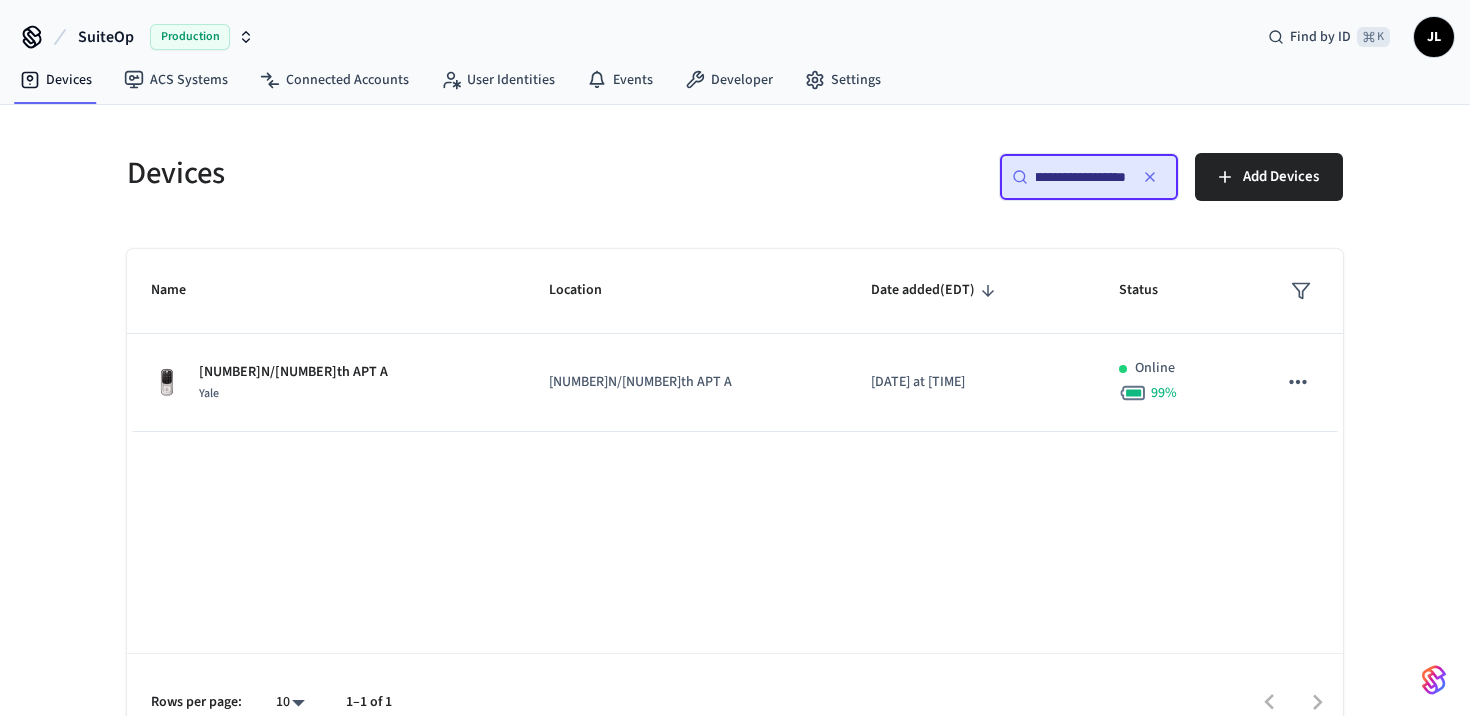 type on "**********" 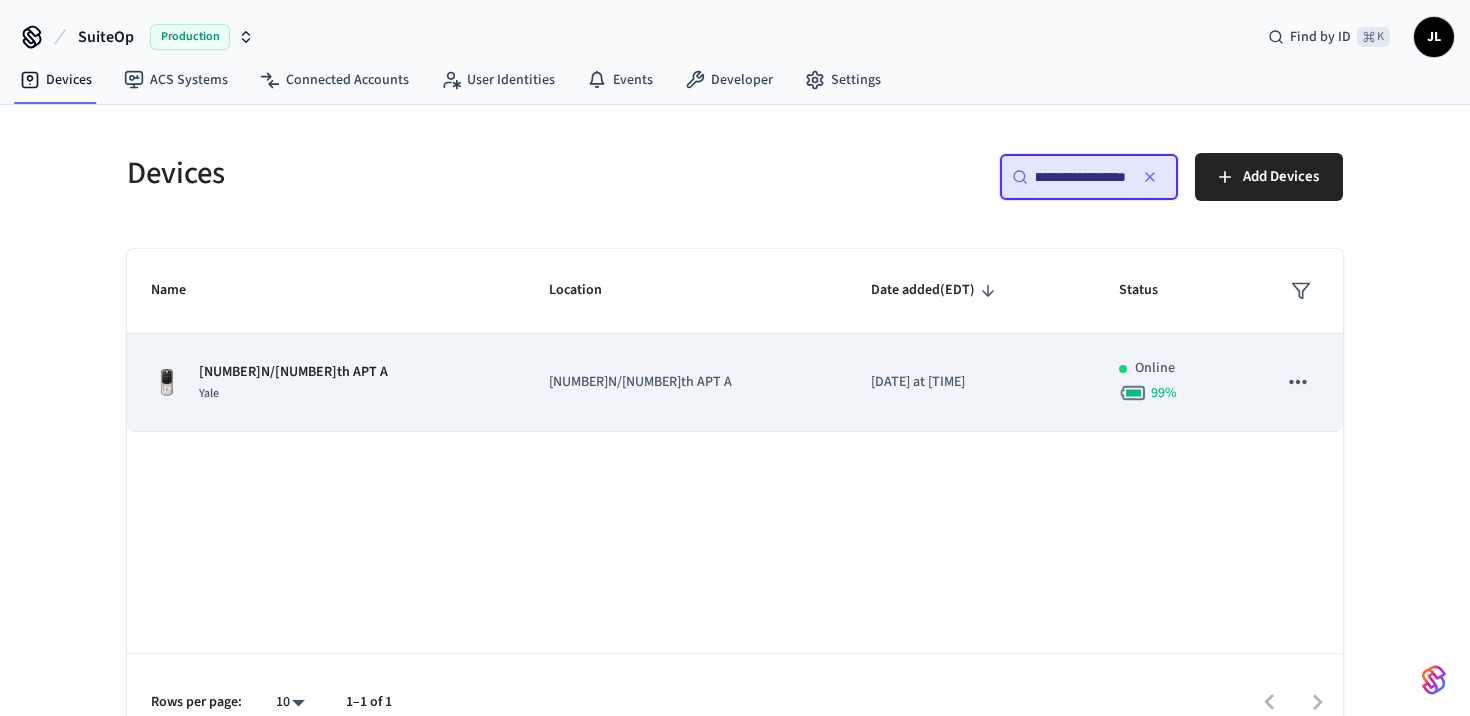 scroll, scrollTop: 0, scrollLeft: 0, axis: both 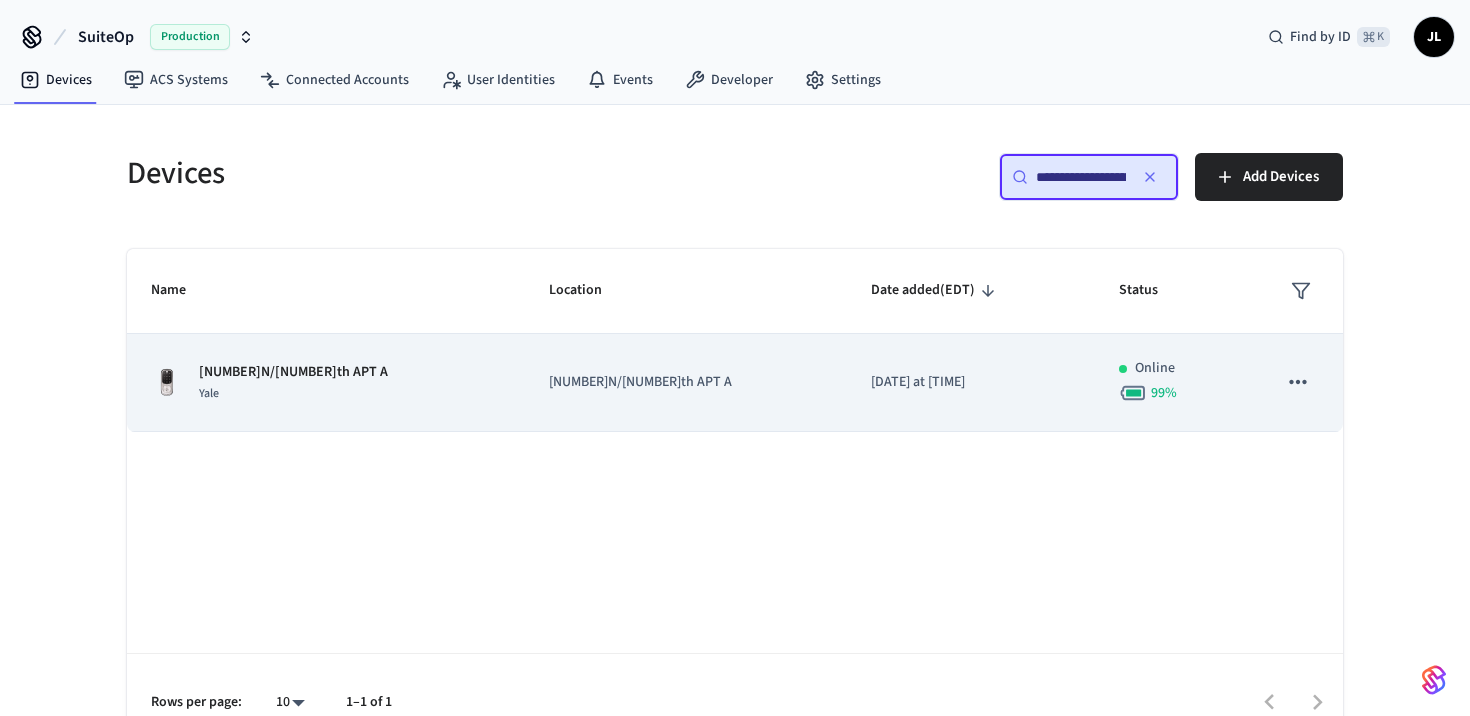 click on "[NUMBER]/[STREET] APT [LETTER]" at bounding box center [686, 382] 